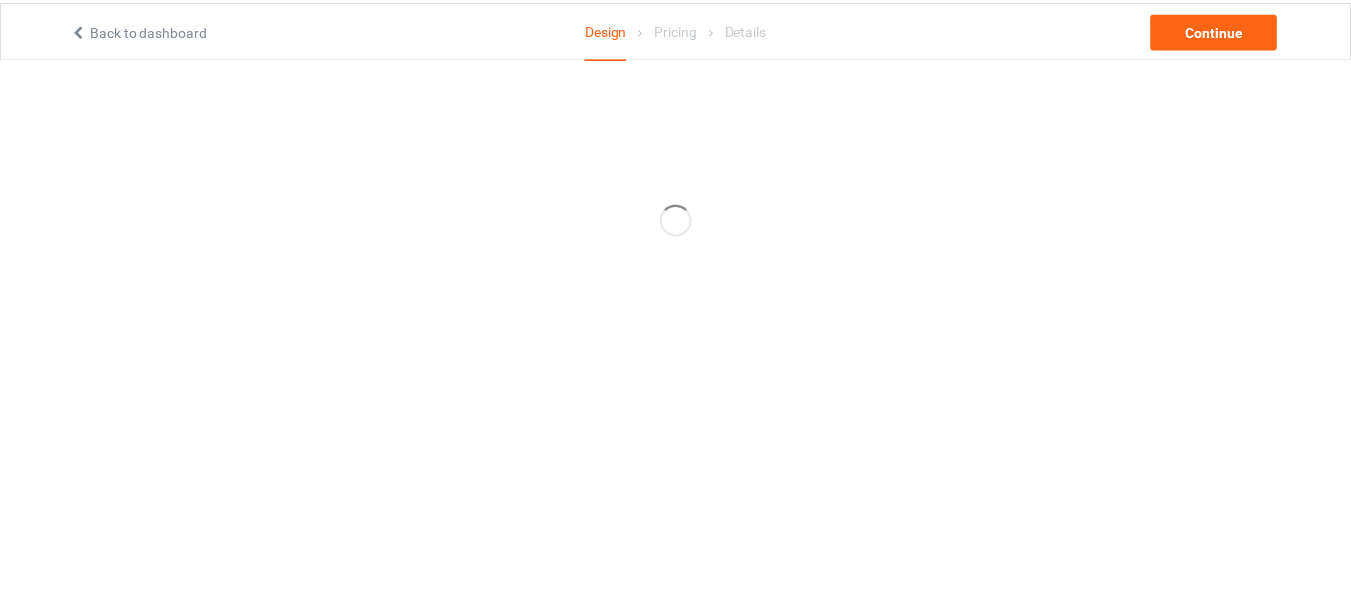 scroll, scrollTop: 0, scrollLeft: 0, axis: both 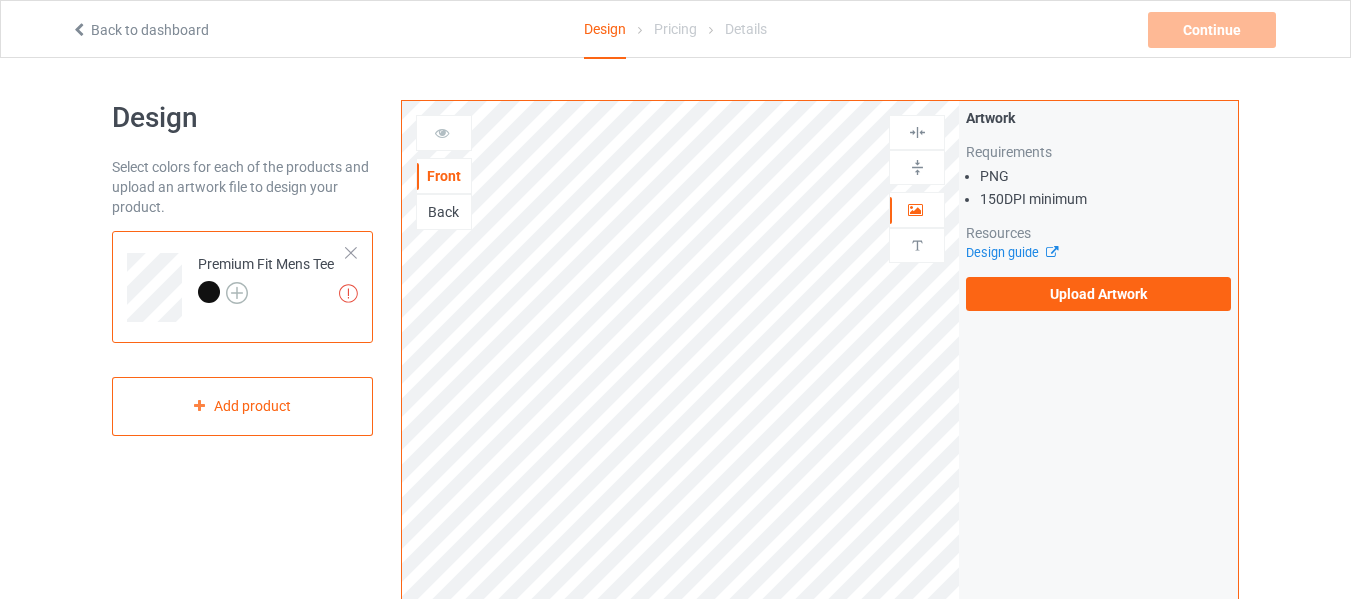 click at bounding box center [237, 293] 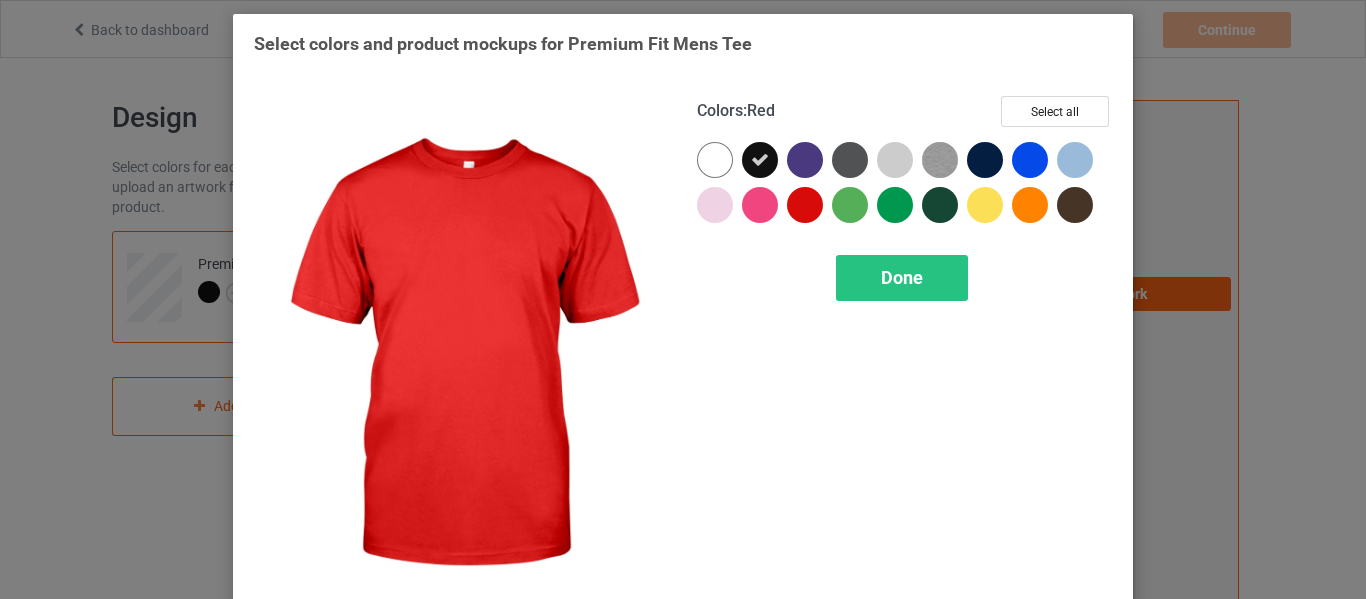 click at bounding box center [805, 205] 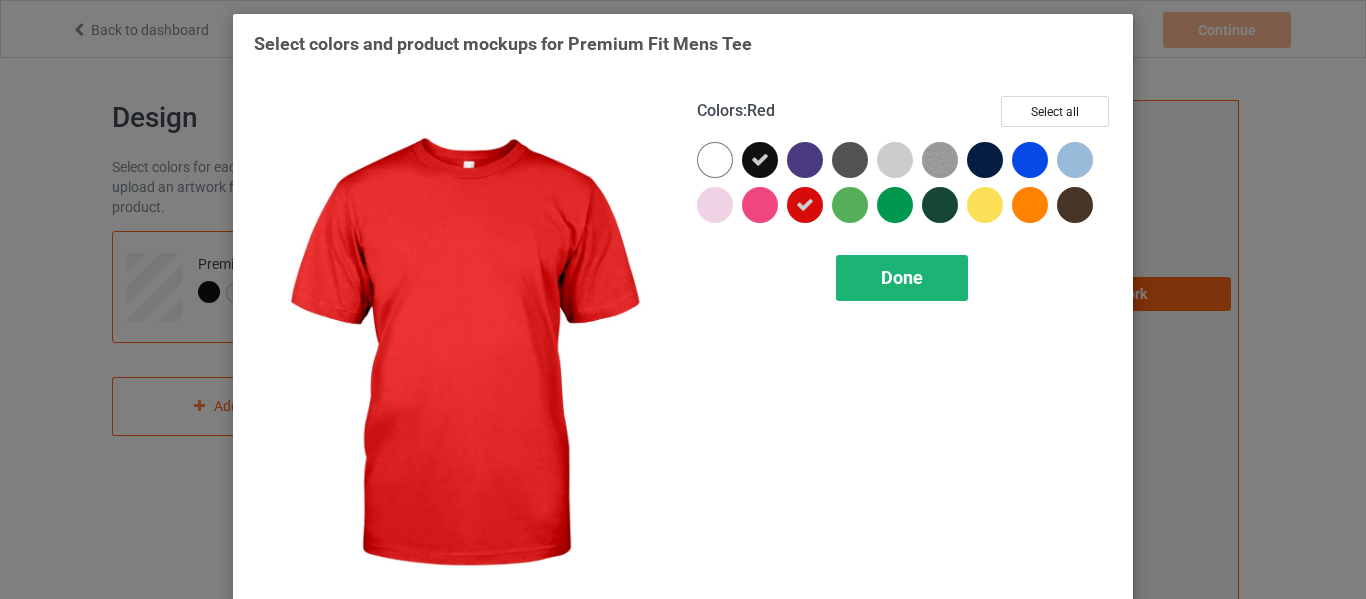 click on "Done" at bounding box center [902, 277] 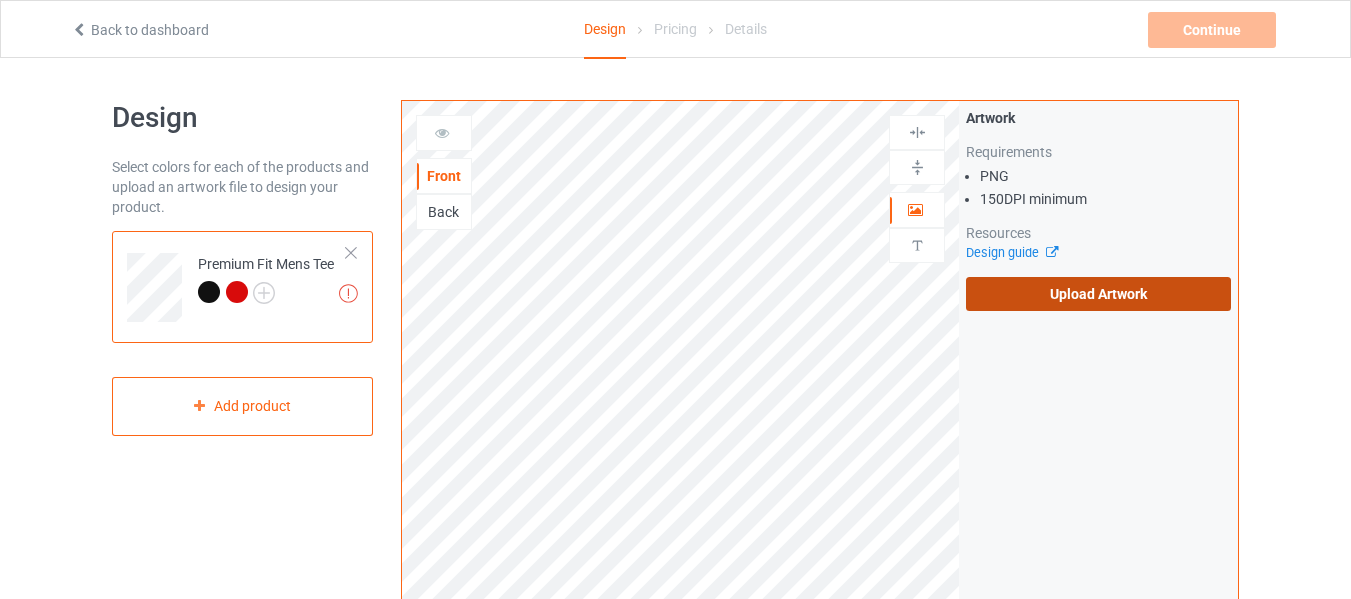 click on "Upload Artwork" at bounding box center [1098, 294] 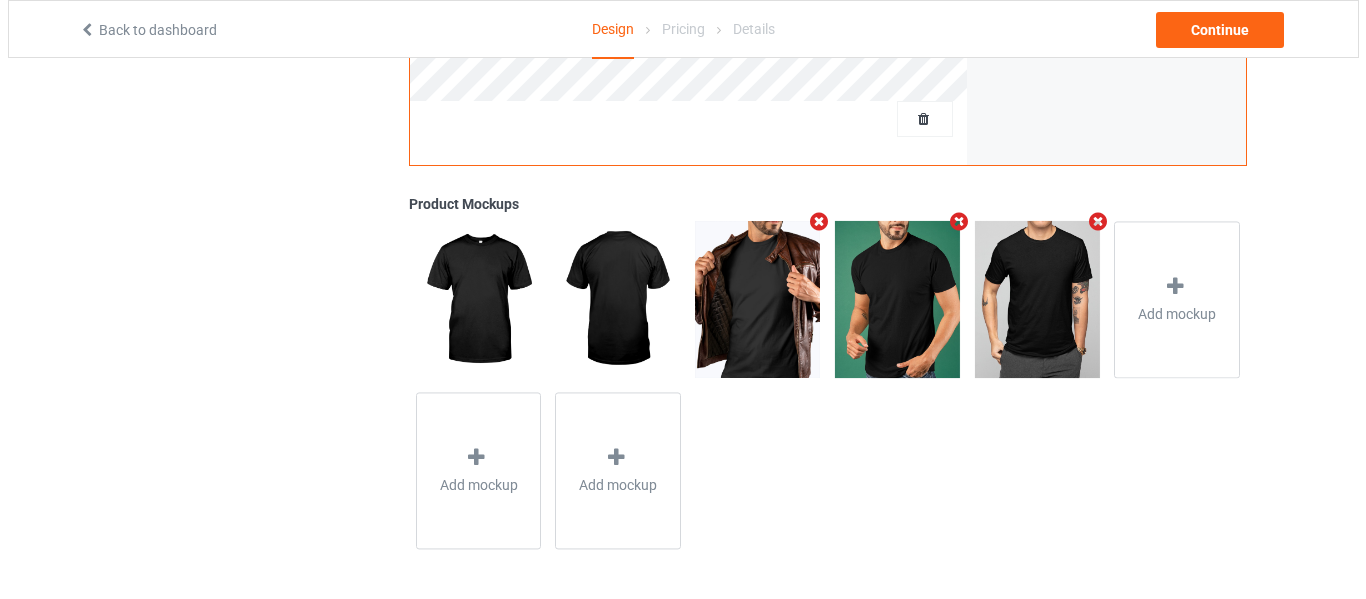scroll, scrollTop: 697, scrollLeft: 0, axis: vertical 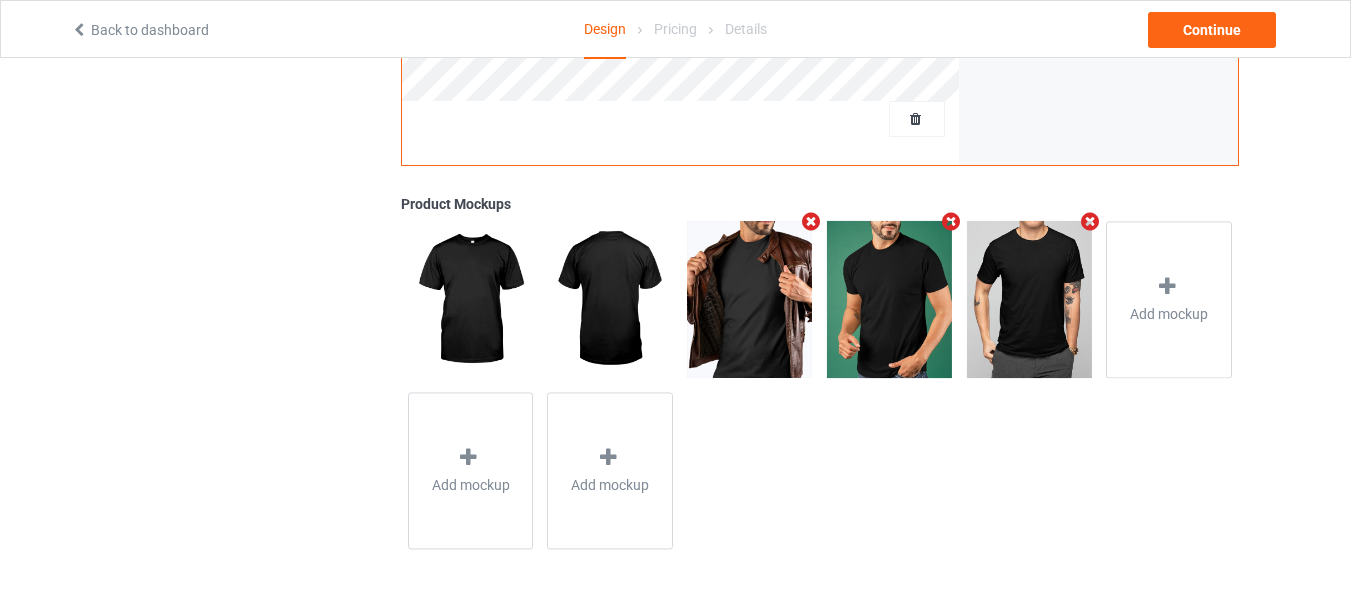 click at bounding box center [811, 221] 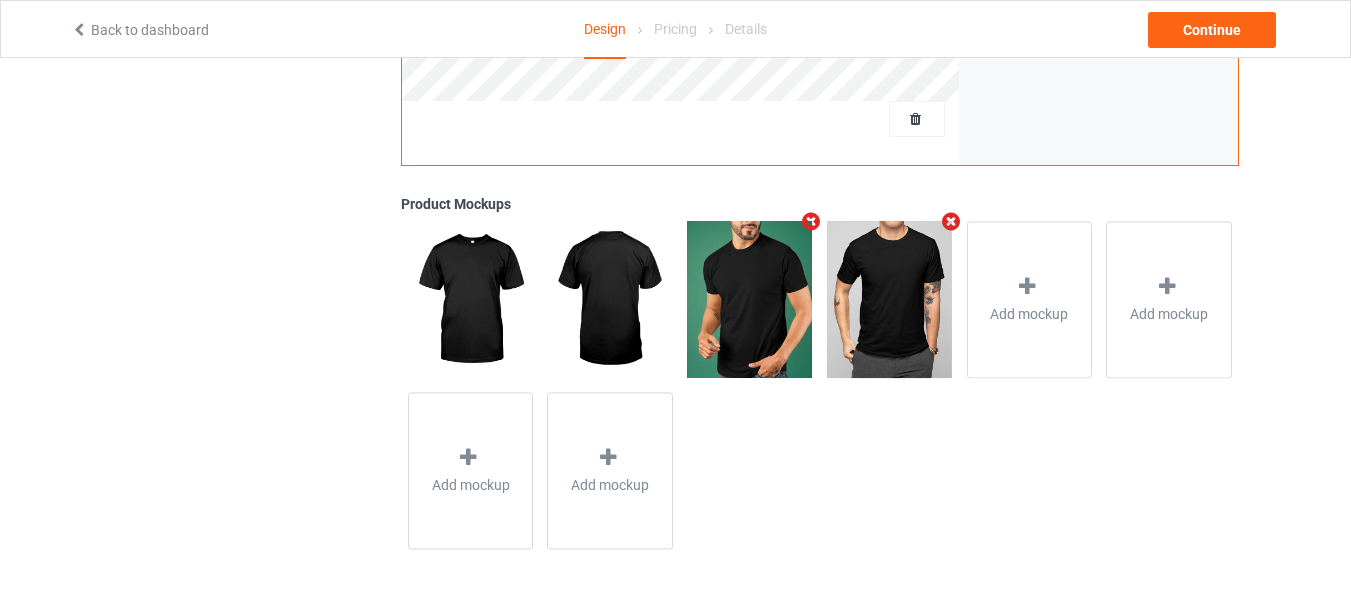 click at bounding box center (811, 221) 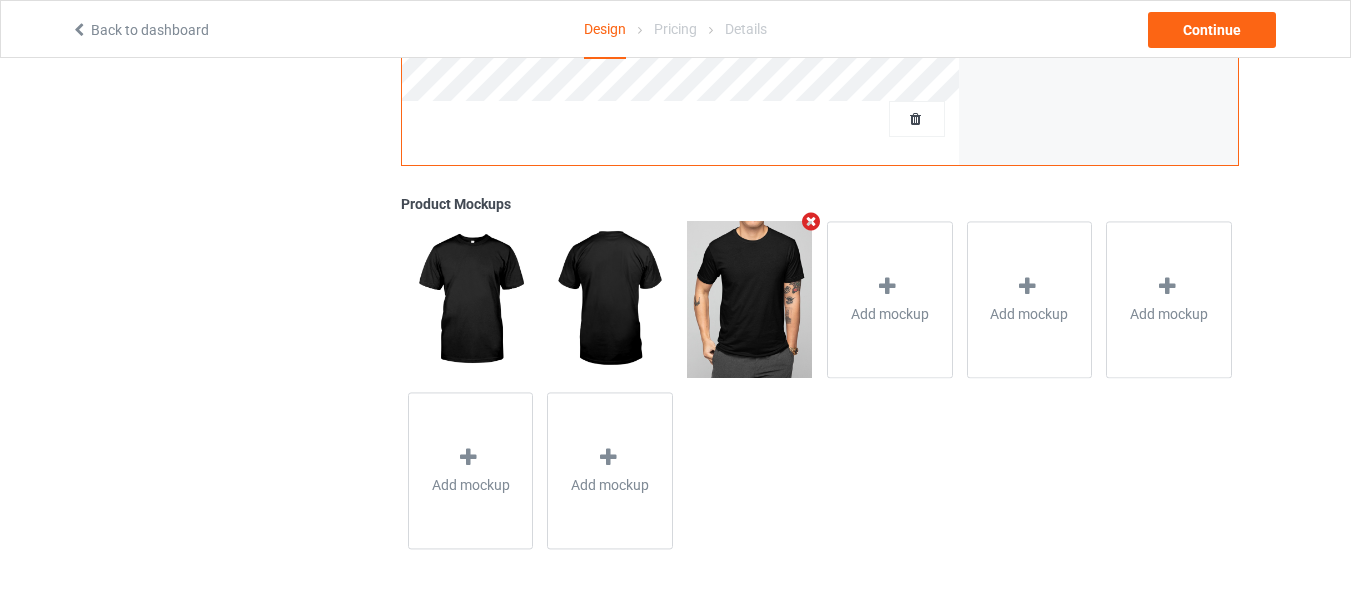 click at bounding box center [811, 221] 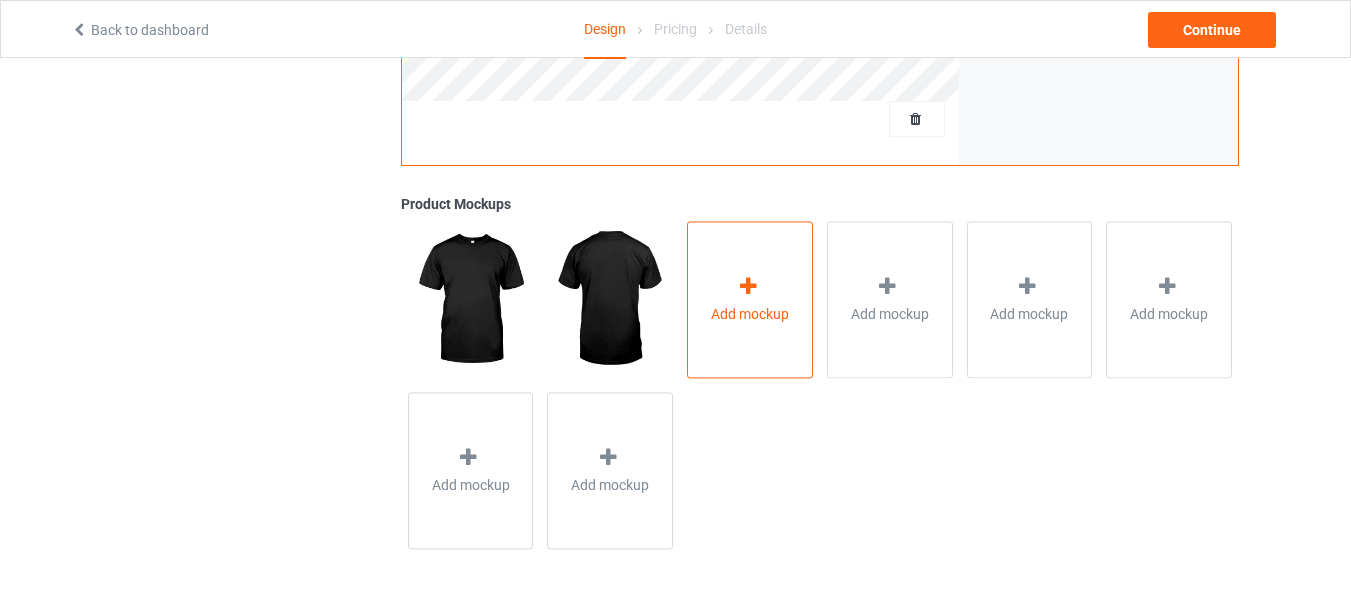 click on "Add mockup" at bounding box center (750, 299) 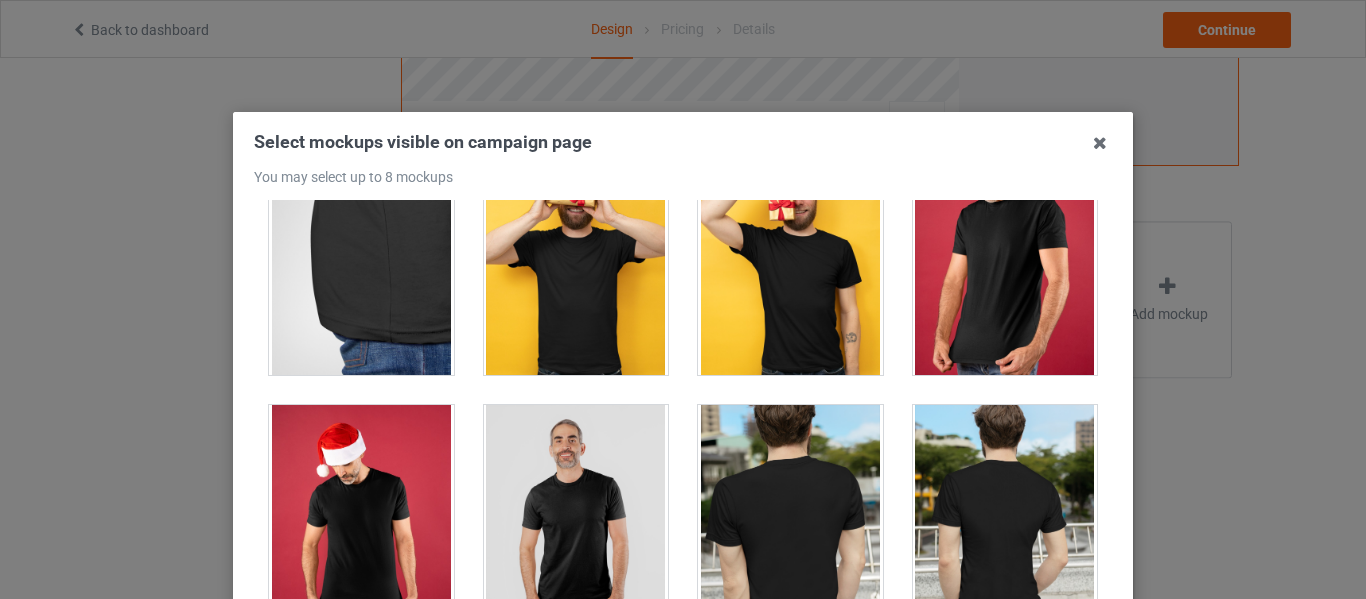 scroll, scrollTop: 480, scrollLeft: 0, axis: vertical 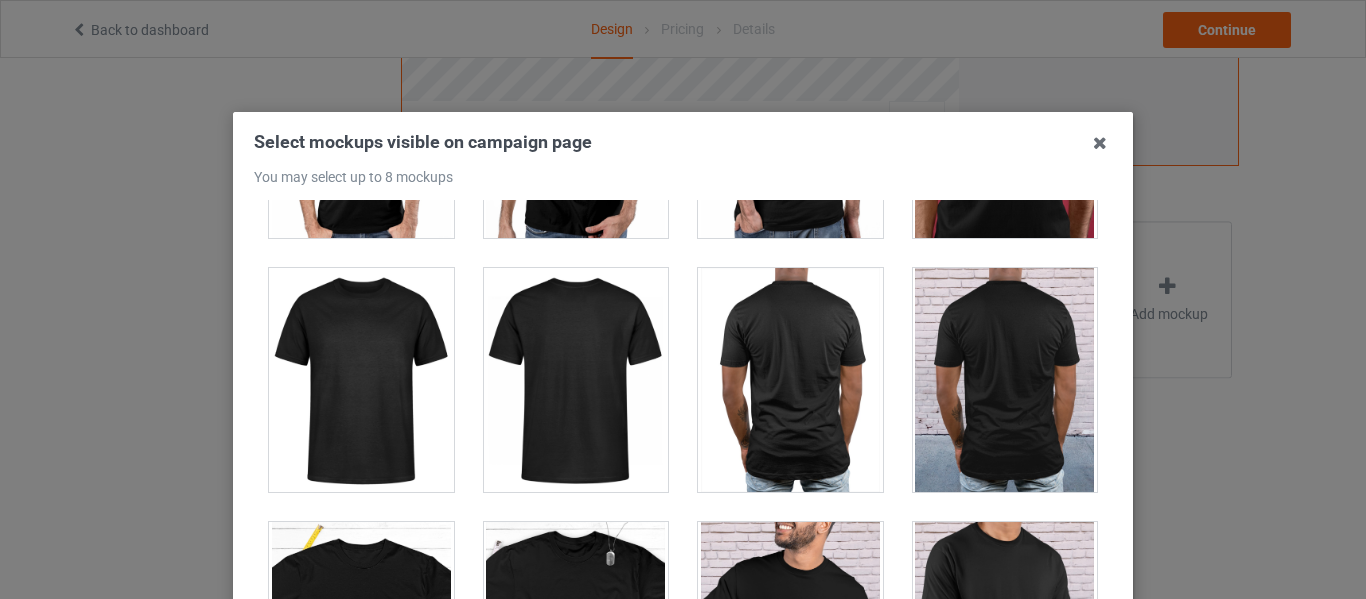 click at bounding box center [361, 380] 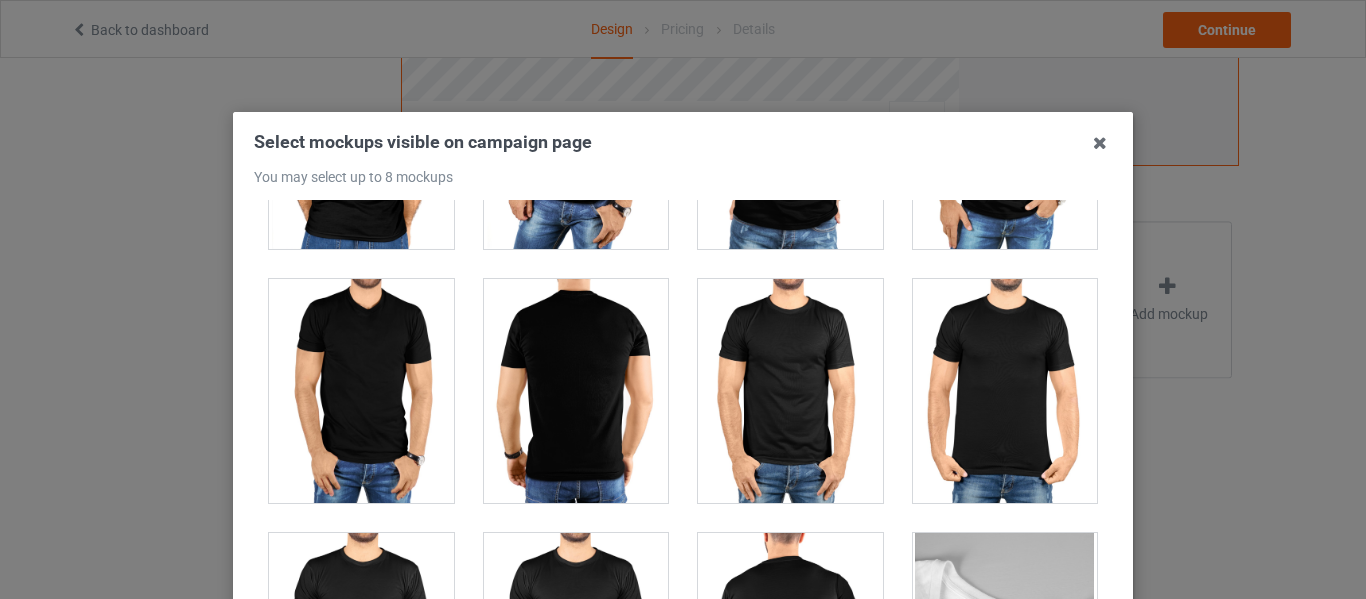 scroll, scrollTop: 4986, scrollLeft: 0, axis: vertical 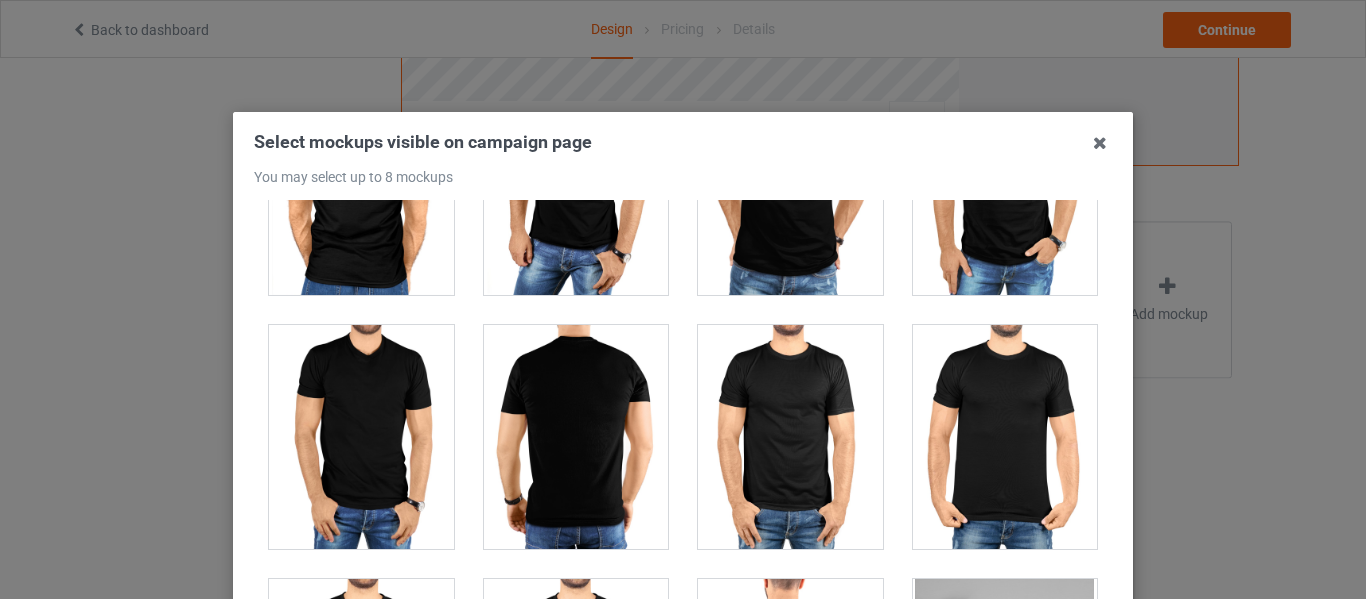 click at bounding box center (1005, 437) 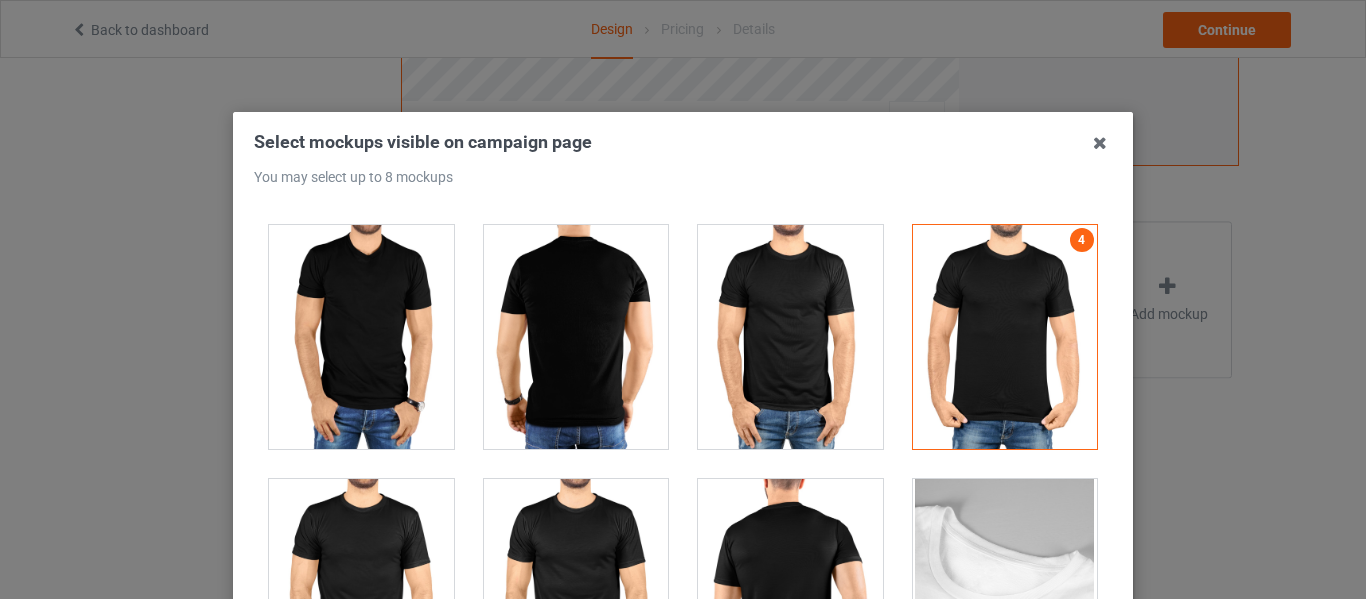 click at bounding box center [1005, 337] 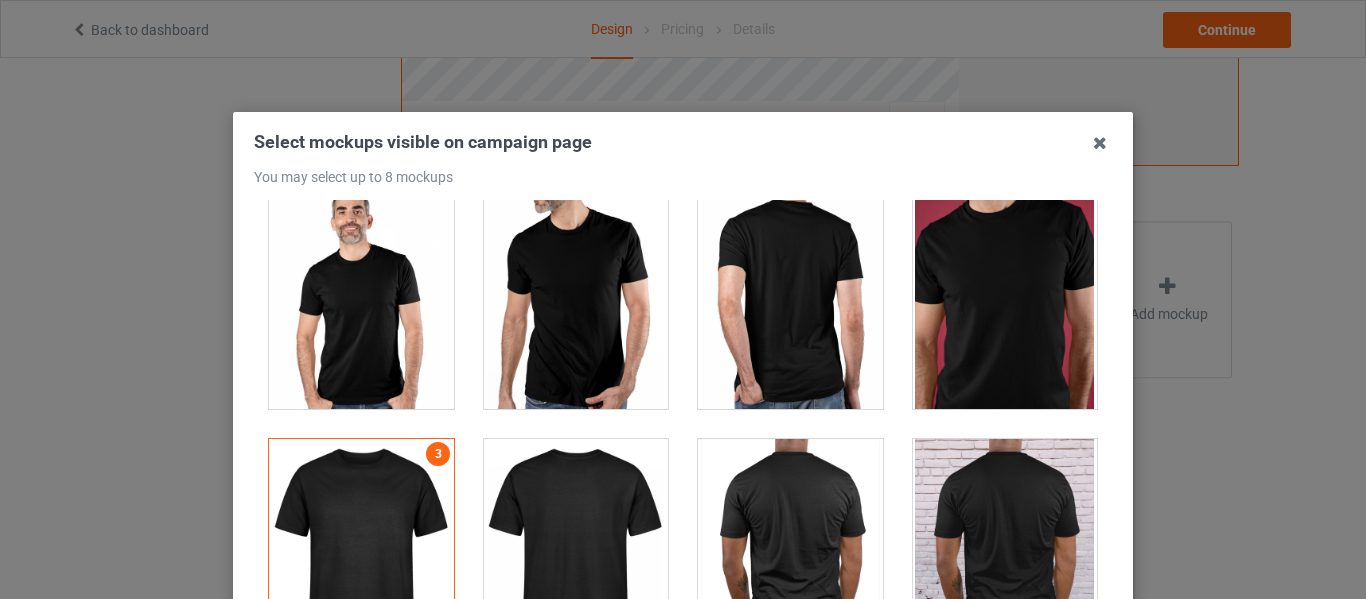 scroll, scrollTop: 2470, scrollLeft: 0, axis: vertical 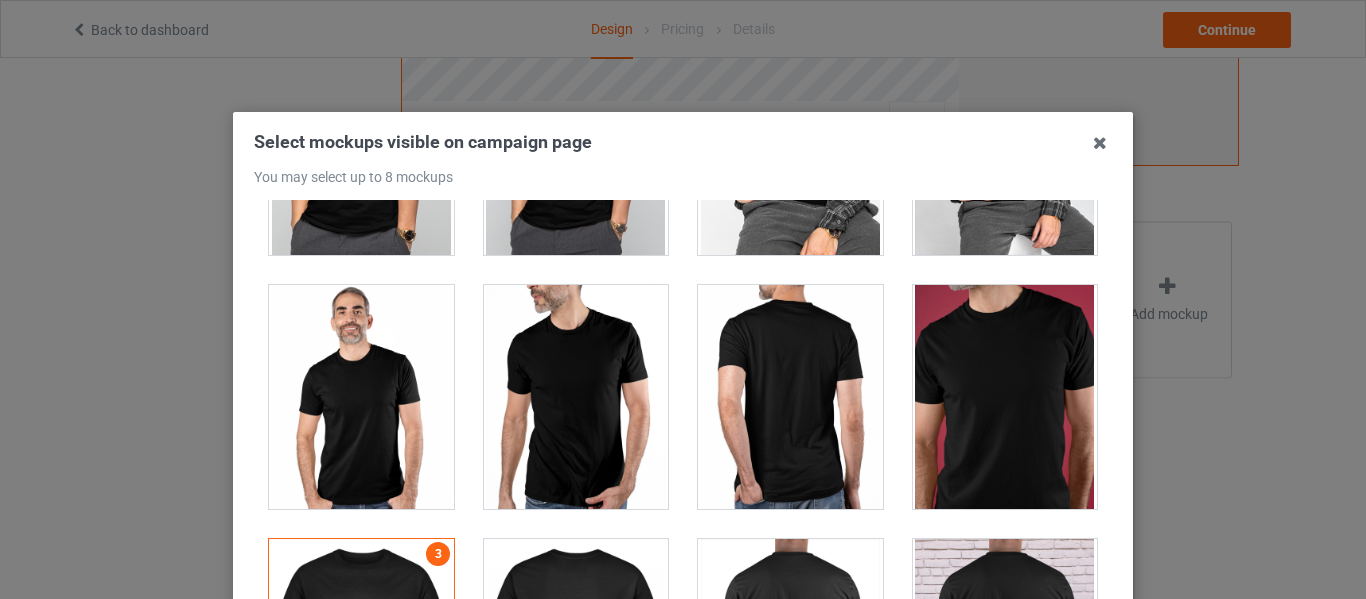 click at bounding box center (1005, 397) 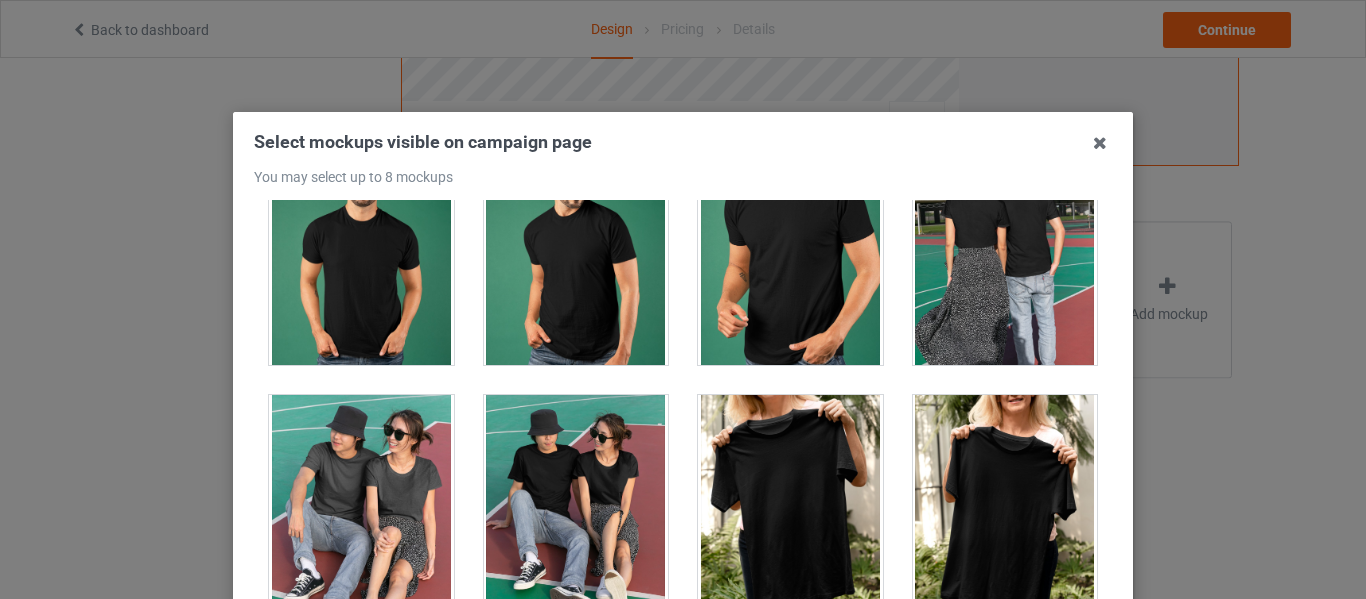 scroll, scrollTop: 1500, scrollLeft: 0, axis: vertical 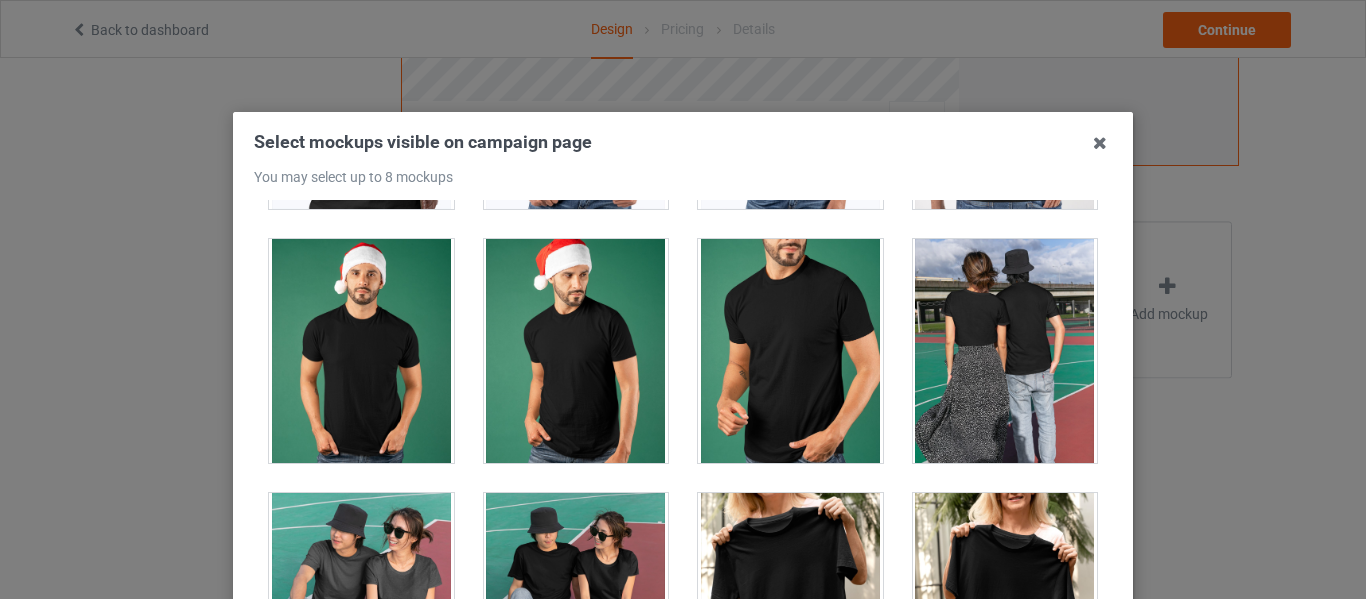 click at bounding box center (361, 351) 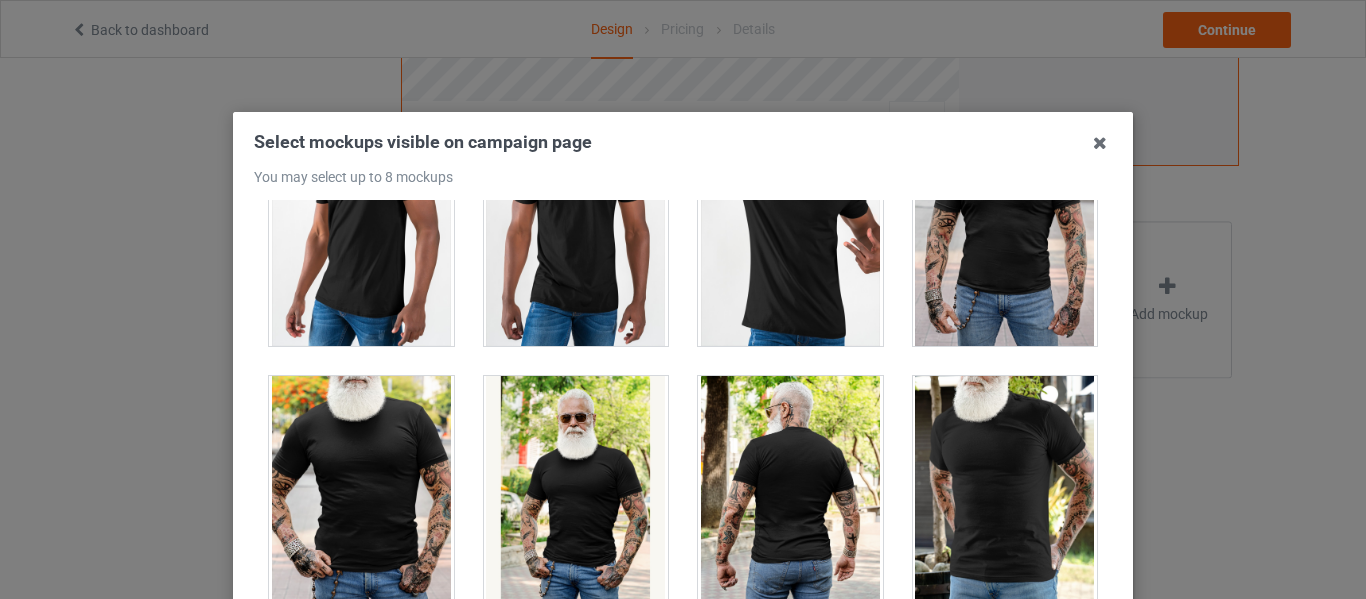 scroll, scrollTop: 3900, scrollLeft: 0, axis: vertical 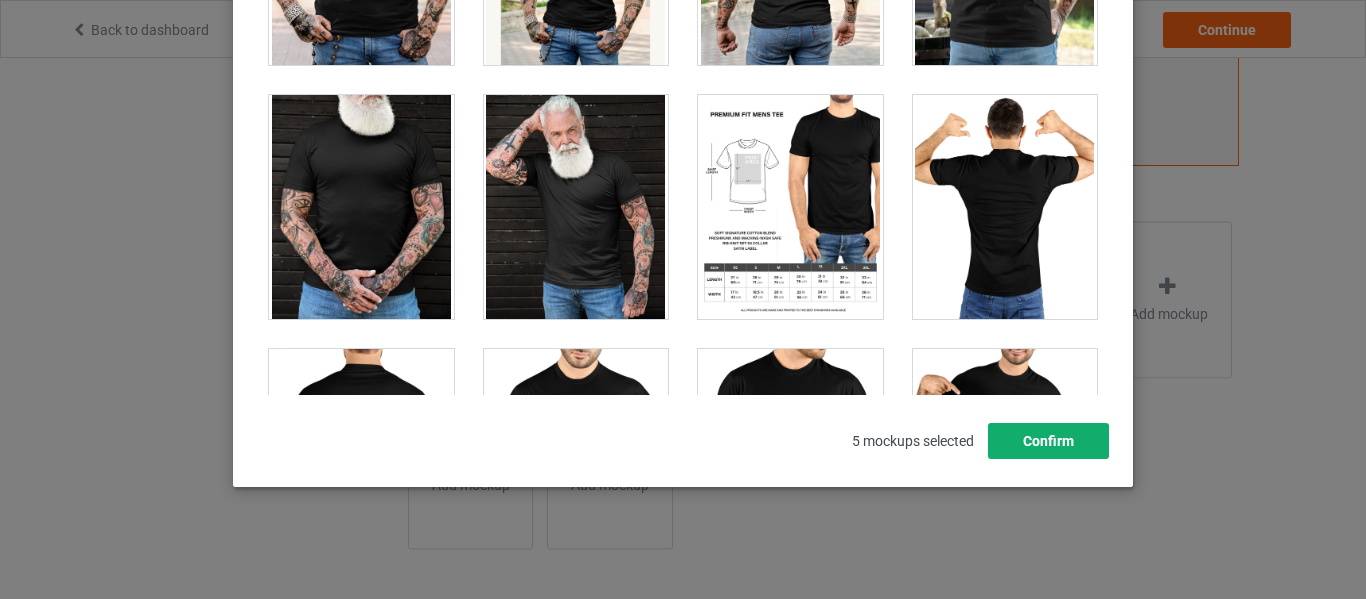 click on "Confirm" at bounding box center (1048, 441) 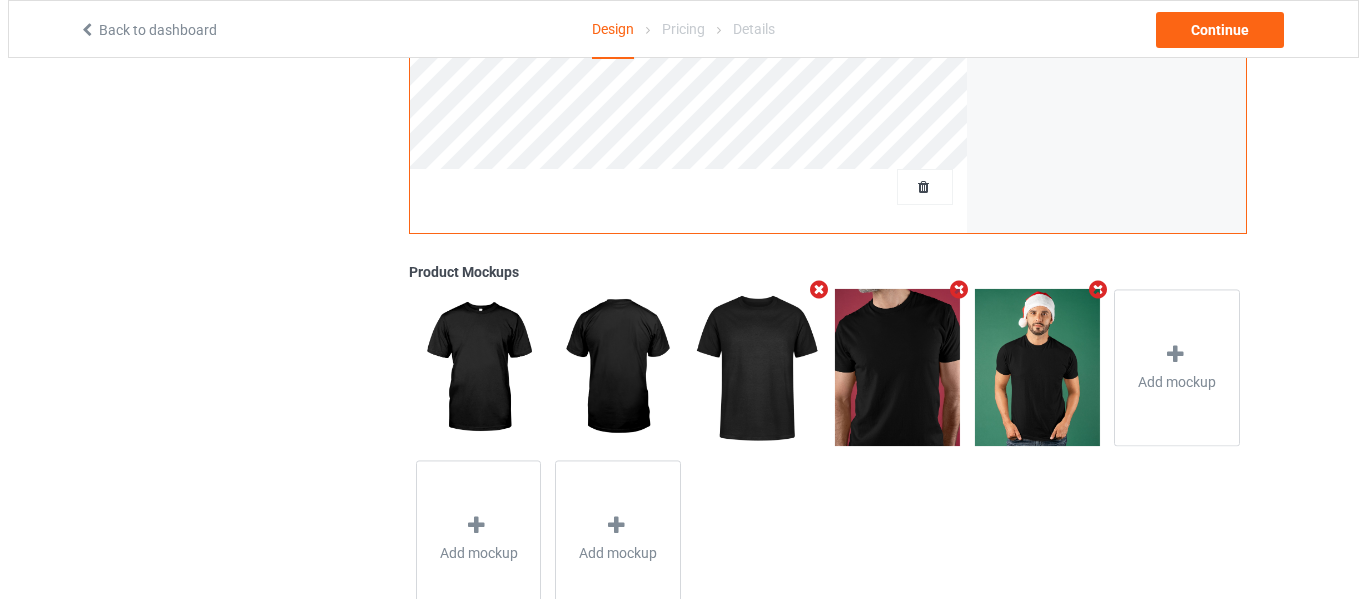 scroll, scrollTop: 597, scrollLeft: 0, axis: vertical 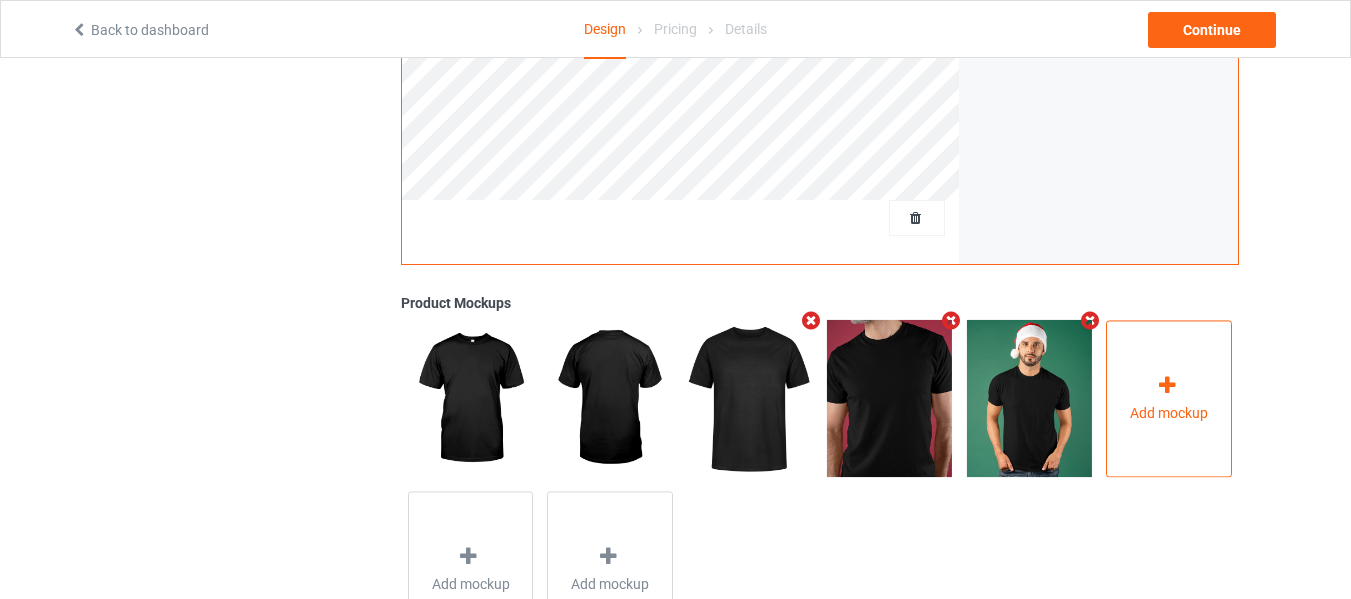 click at bounding box center [1167, 385] 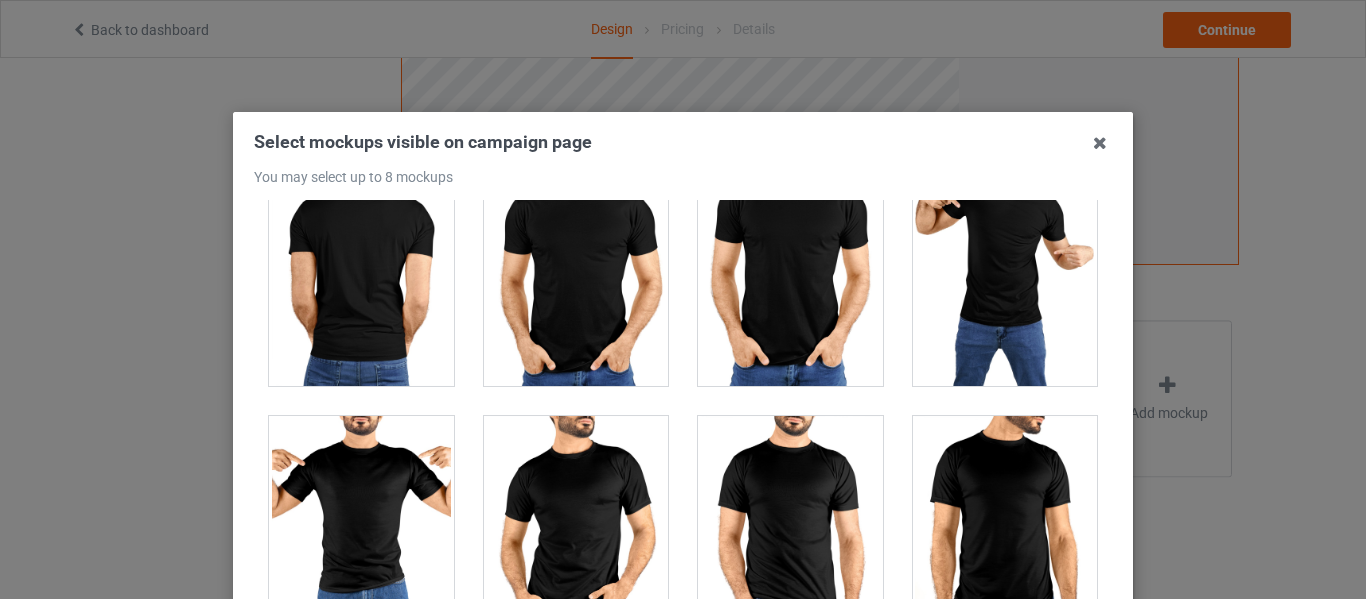 scroll, scrollTop: 4400, scrollLeft: 0, axis: vertical 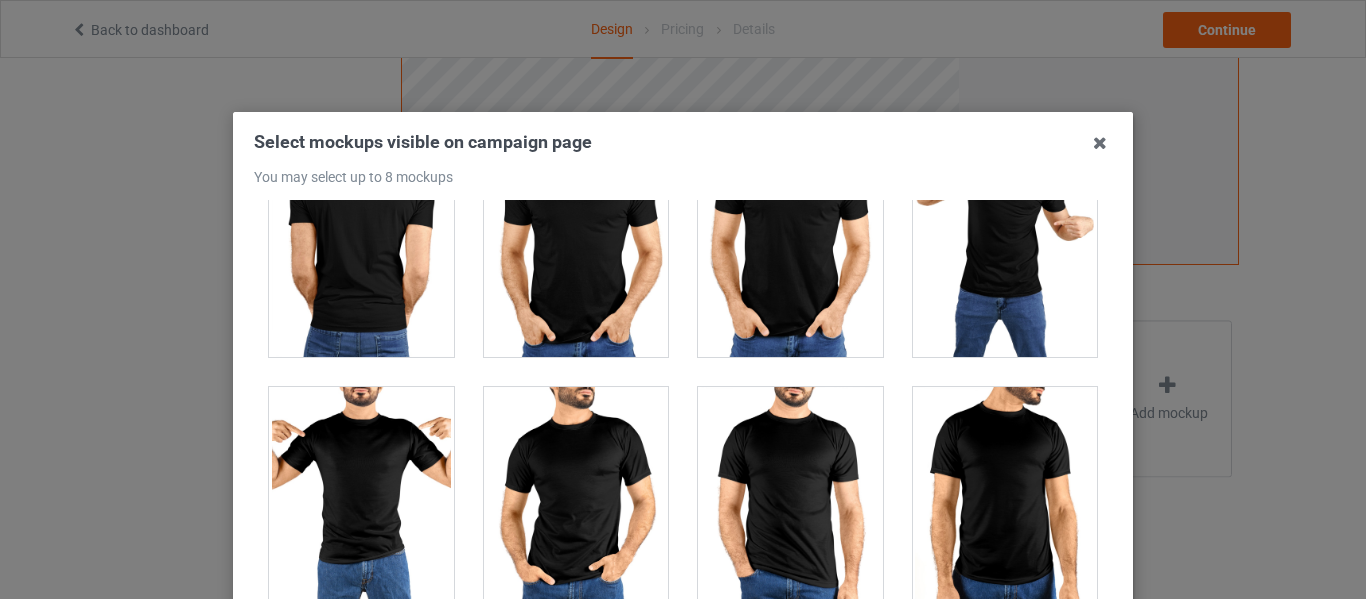 click at bounding box center (361, 499) 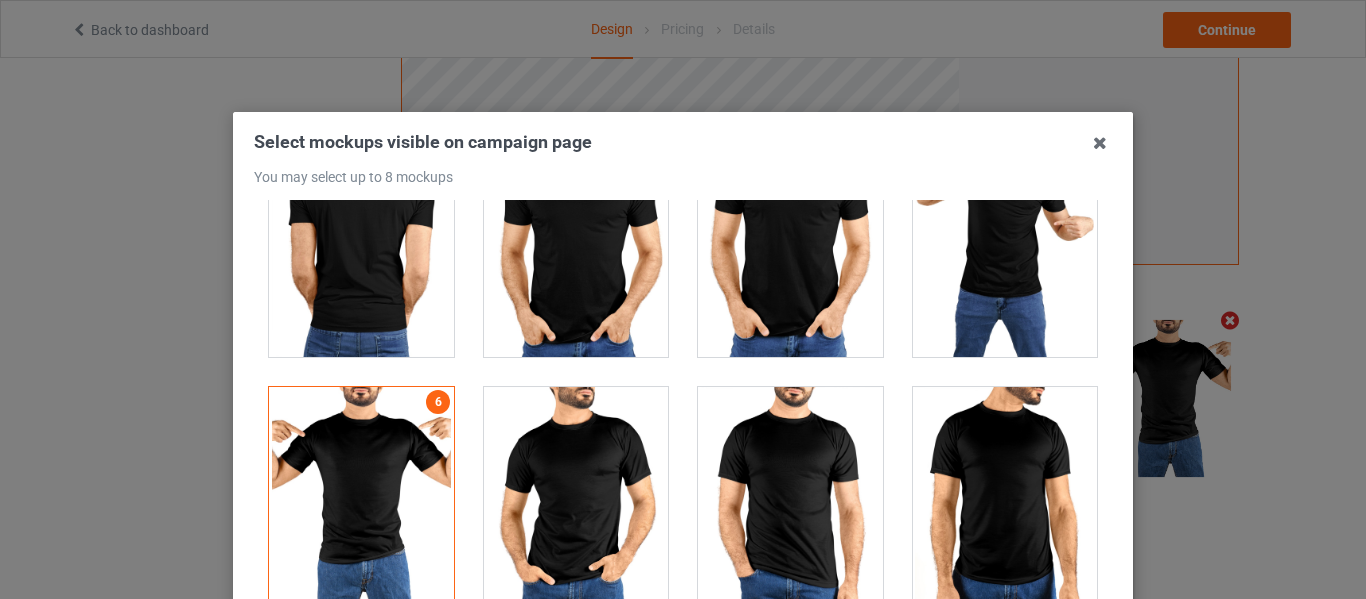 scroll, scrollTop: 4300, scrollLeft: 0, axis: vertical 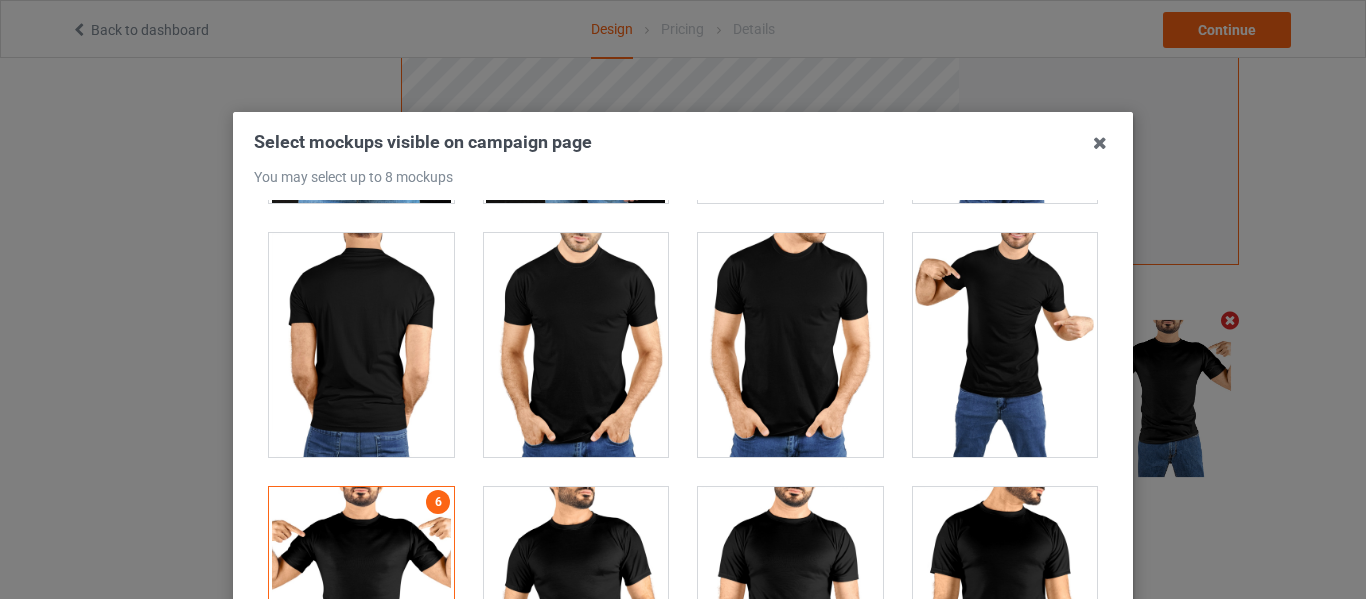 click at bounding box center (361, 345) 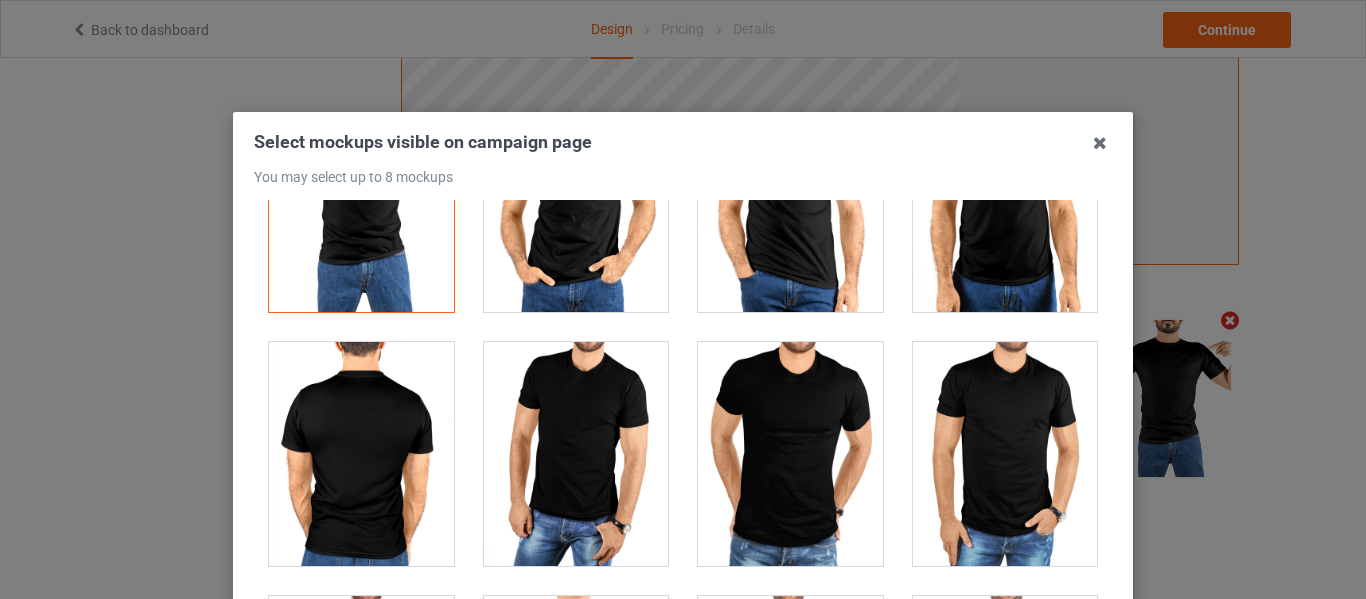 scroll, scrollTop: 4700, scrollLeft: 0, axis: vertical 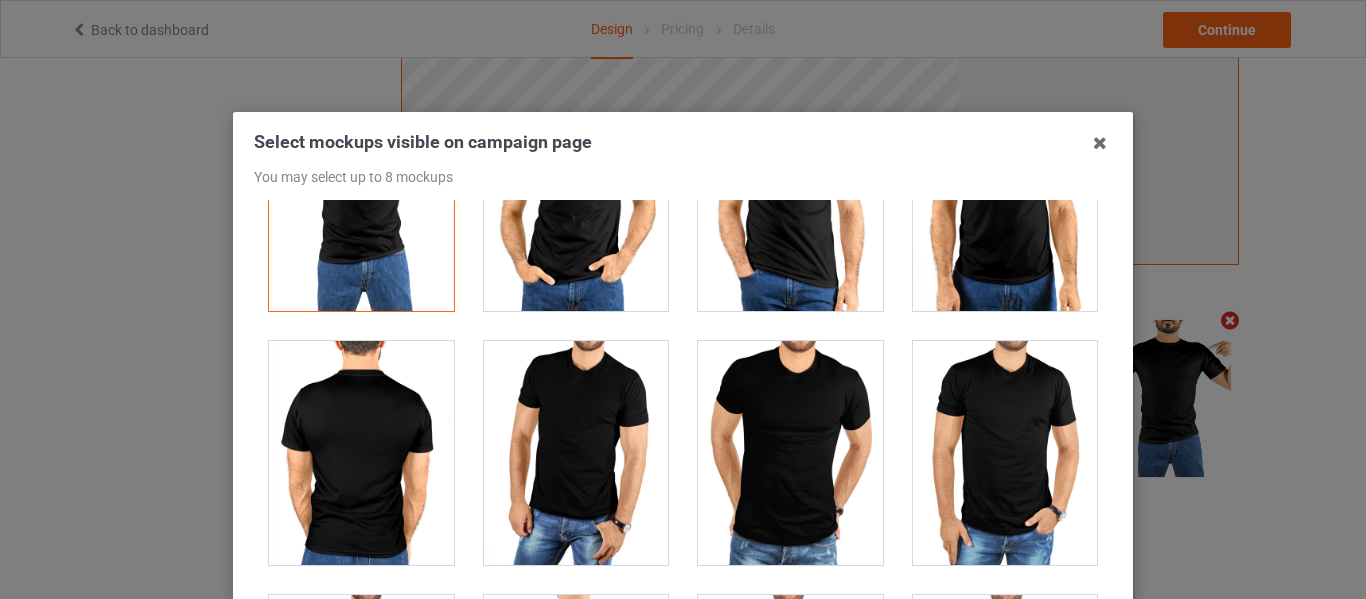 click at bounding box center (790, 453) 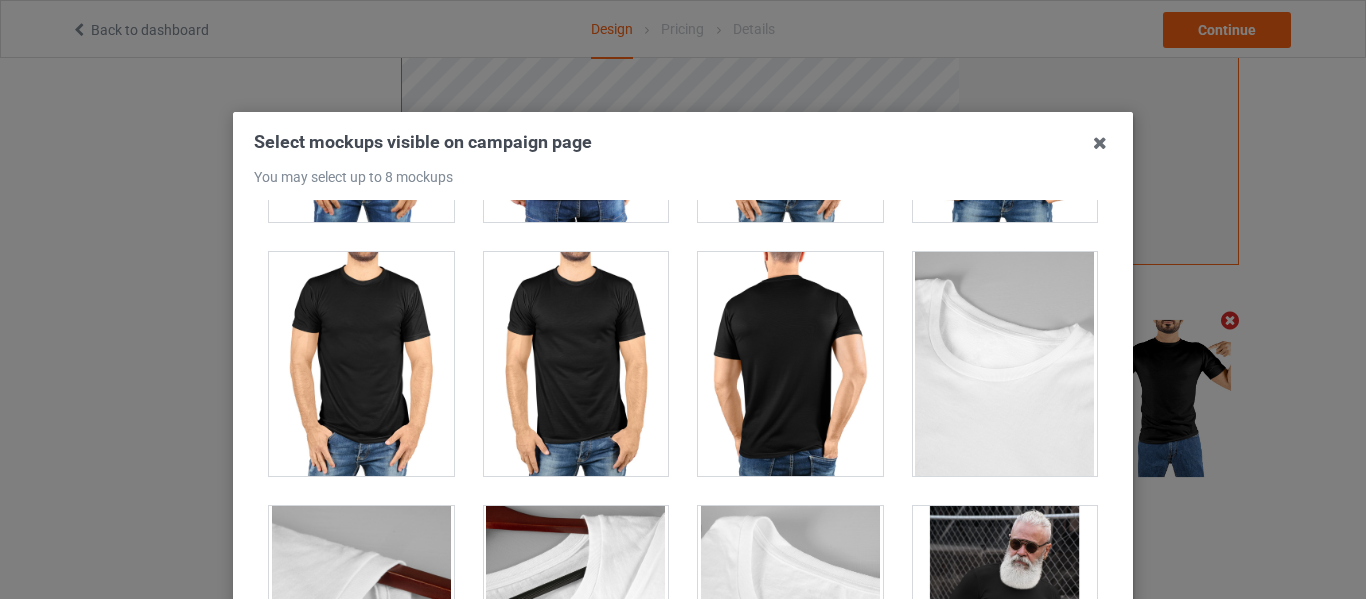 scroll, scrollTop: 5300, scrollLeft: 0, axis: vertical 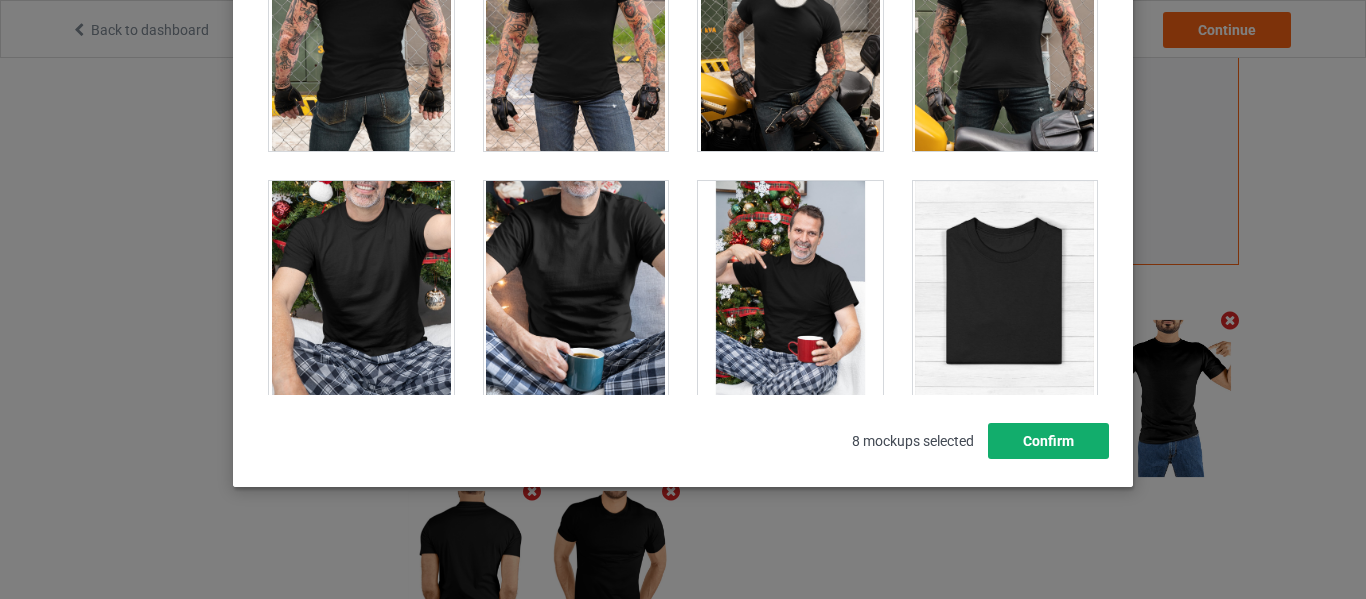 click on "Confirm" at bounding box center (1048, 441) 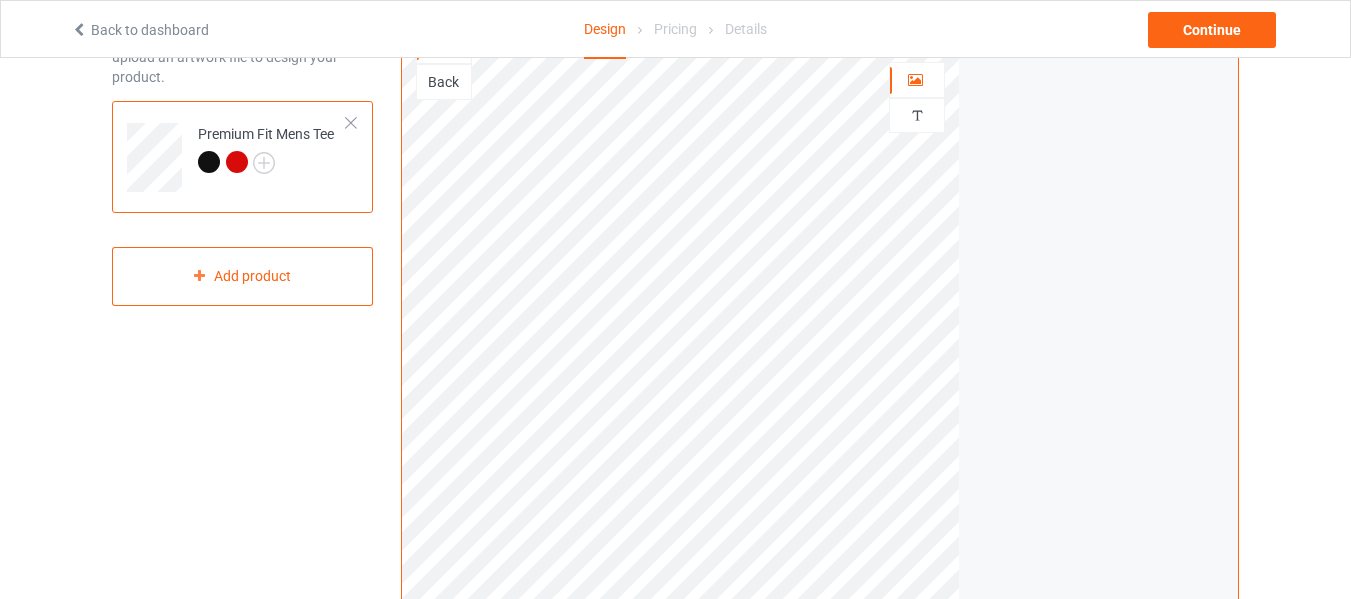 scroll, scrollTop: 95, scrollLeft: 0, axis: vertical 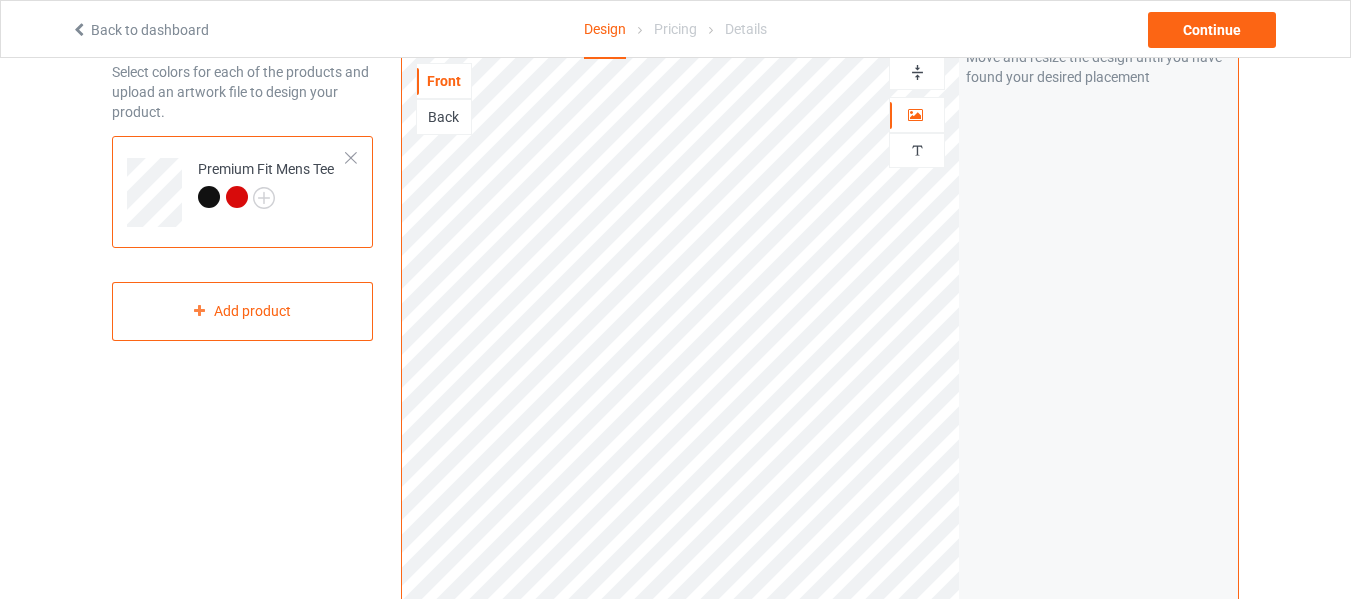 click at bounding box center [237, 197] 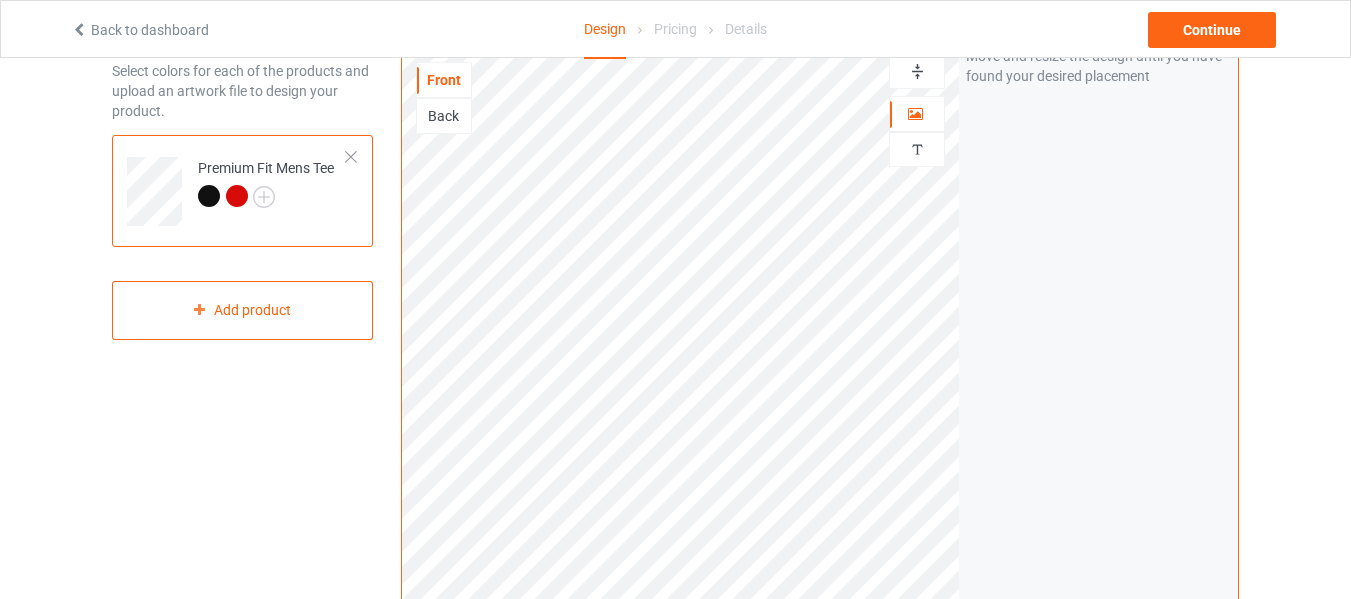 scroll, scrollTop: 95, scrollLeft: 0, axis: vertical 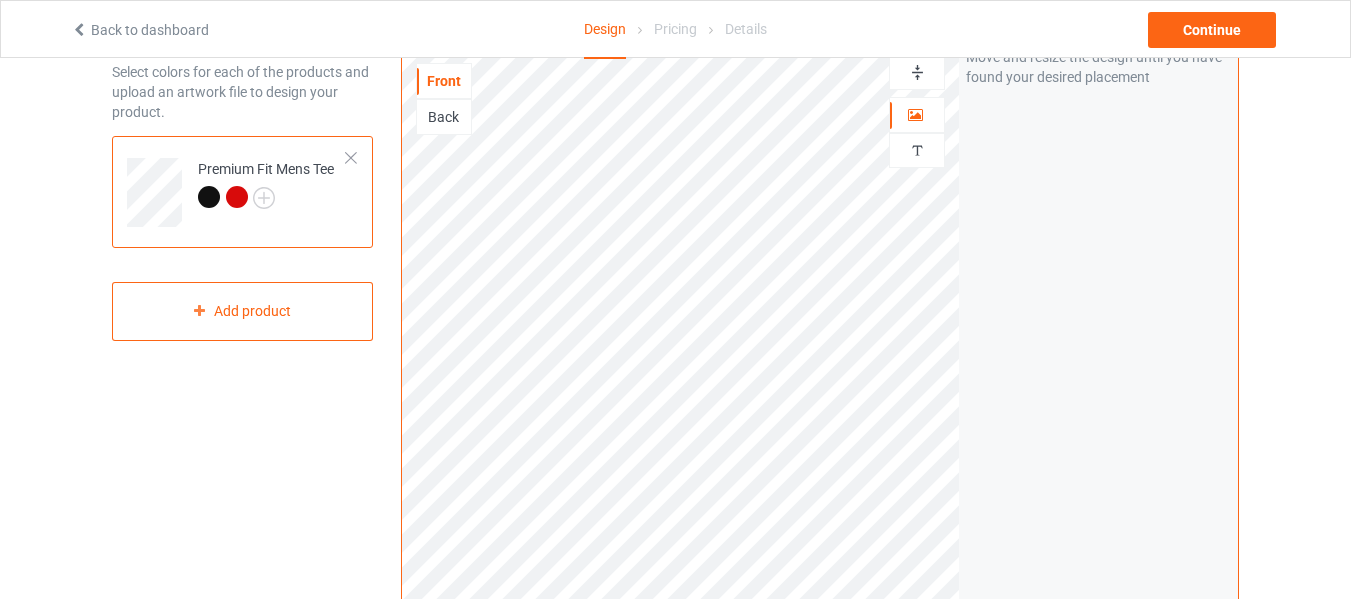 click at bounding box center [209, 197] 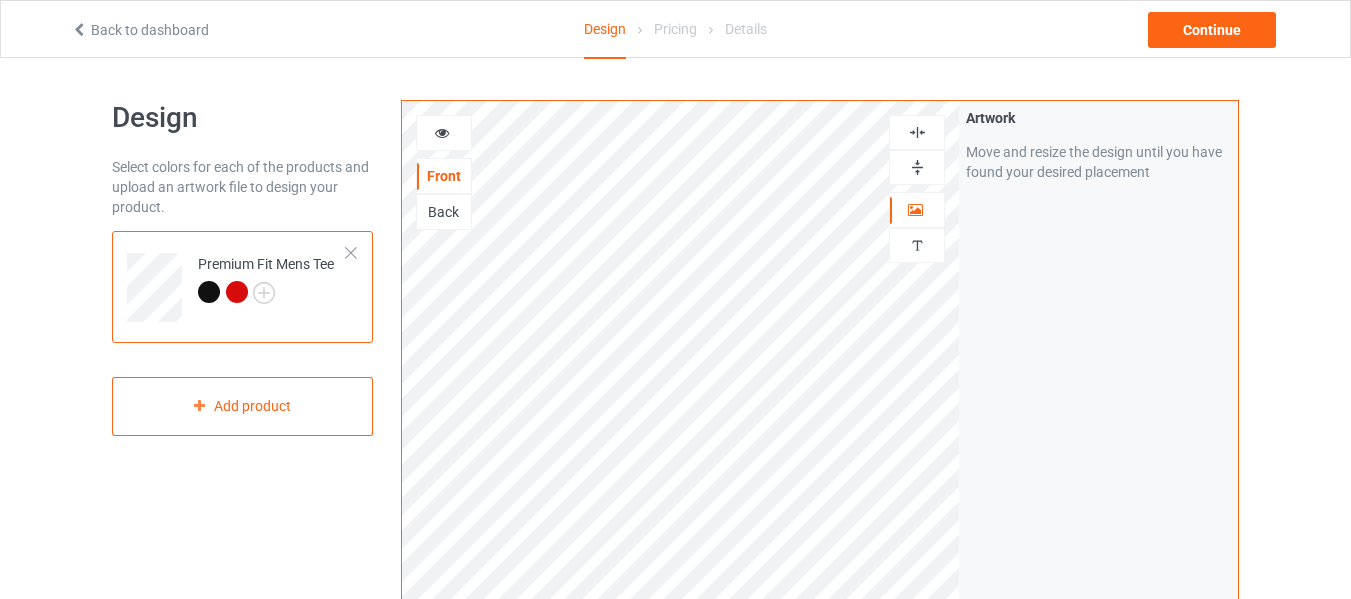 click on "Back" at bounding box center [444, 212] 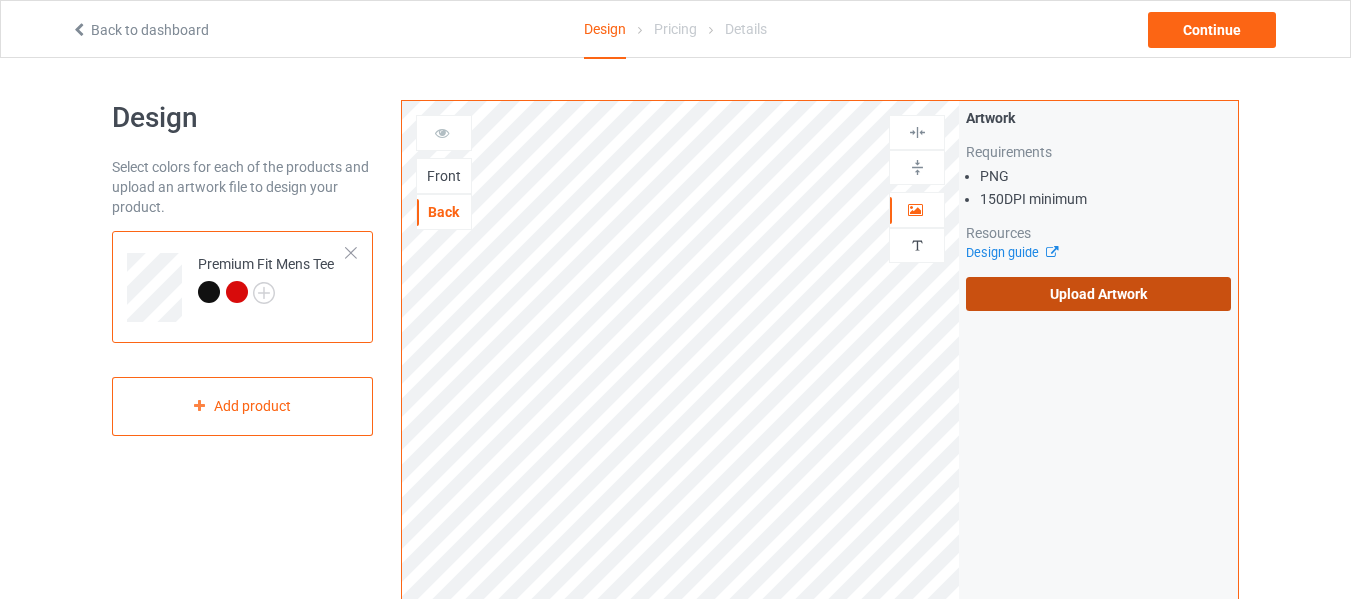 click on "Upload Artwork" at bounding box center [1098, 294] 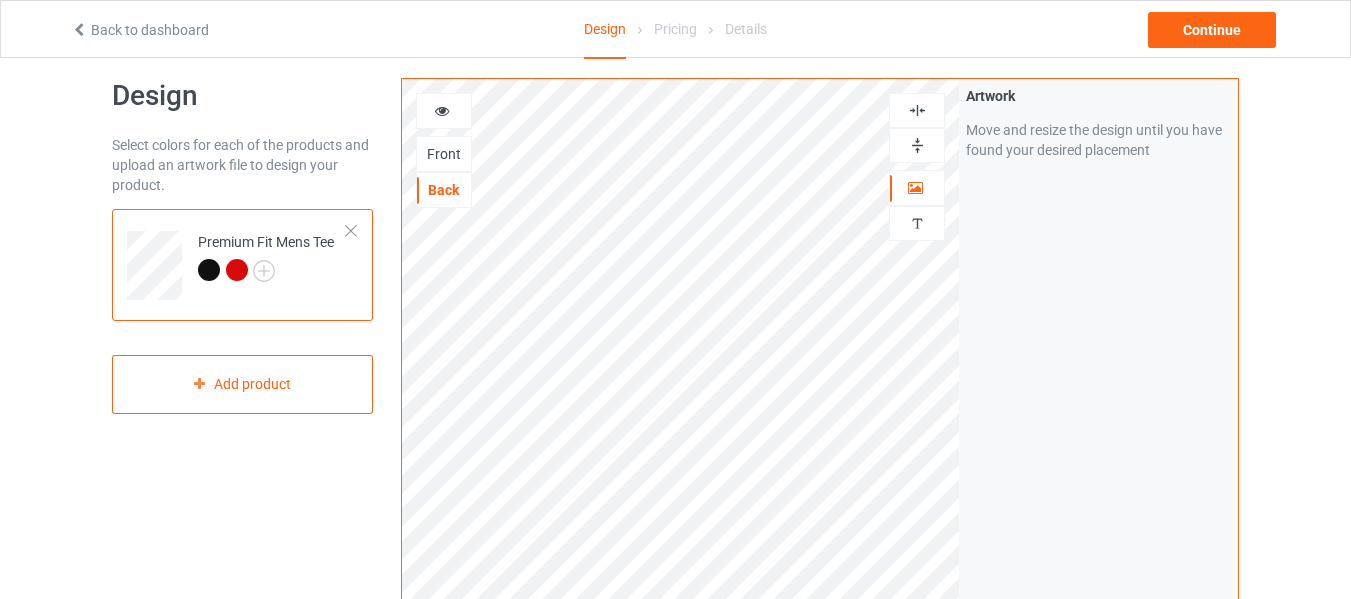 scroll, scrollTop: 0, scrollLeft: 0, axis: both 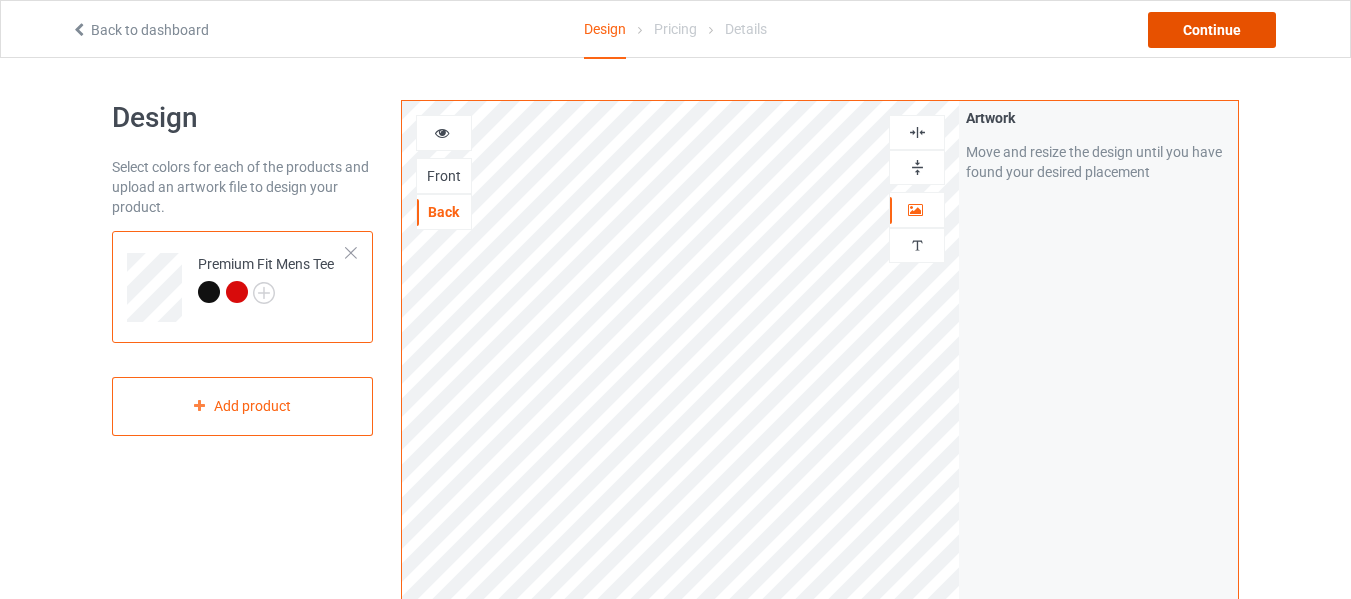 click on "Continue" at bounding box center [1212, 30] 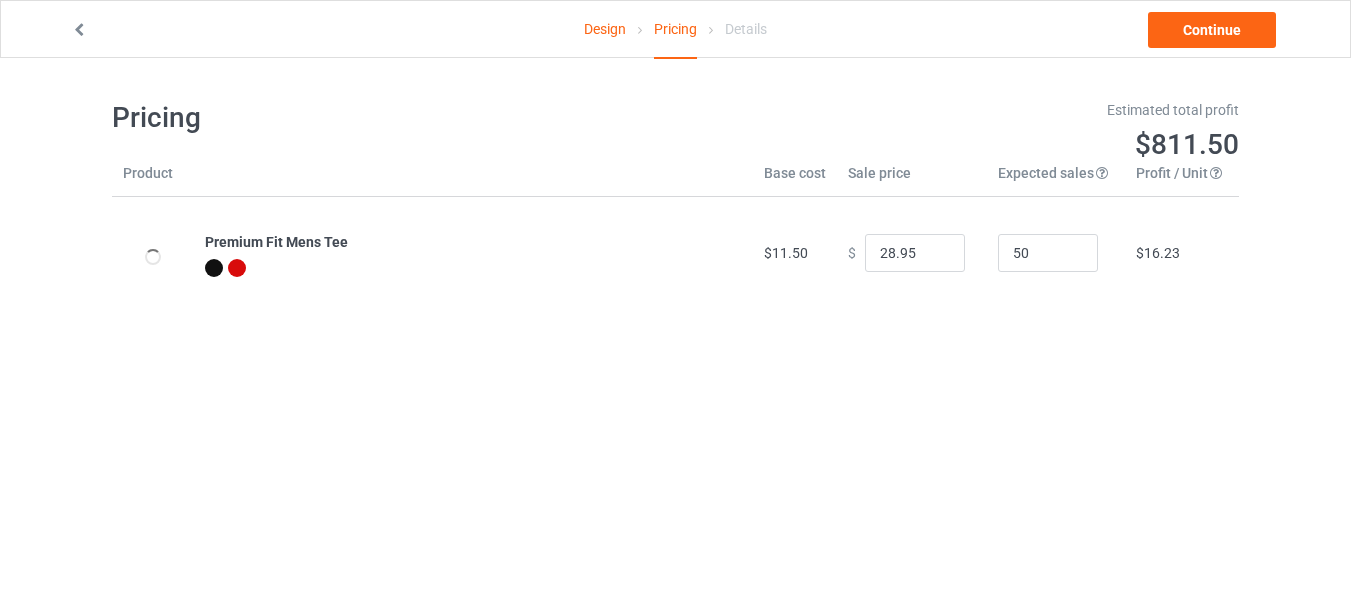 type on "32.95" 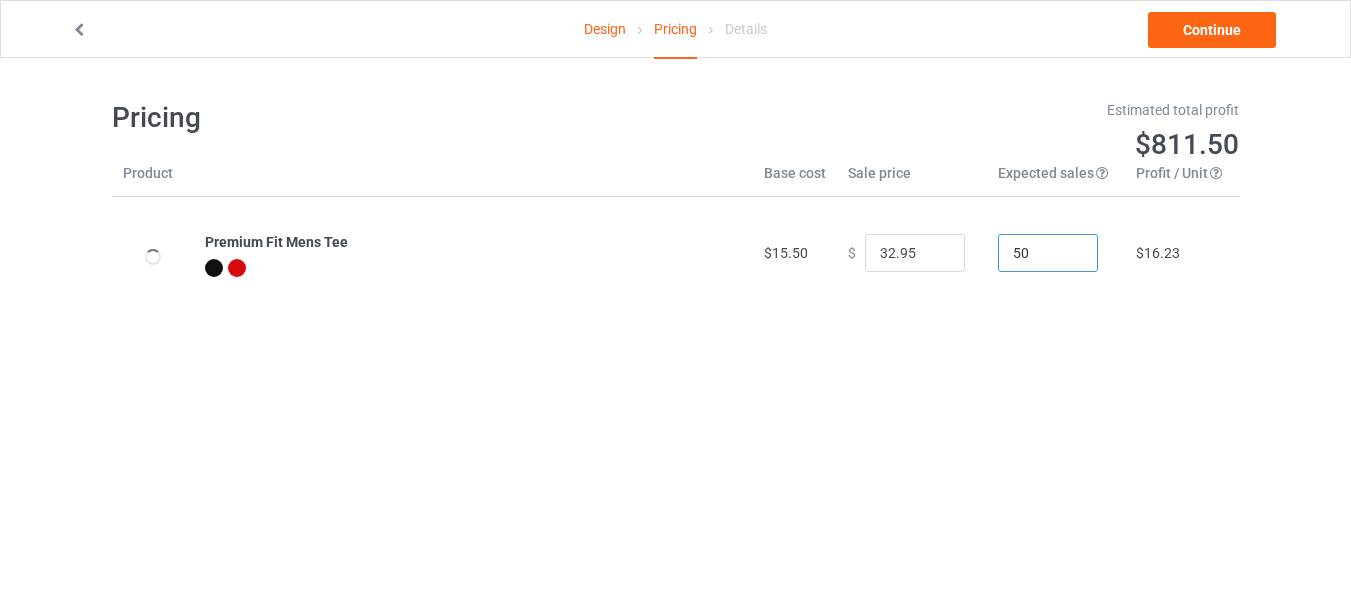 drag, startPoint x: 1025, startPoint y: 252, endPoint x: 988, endPoint y: 252, distance: 37 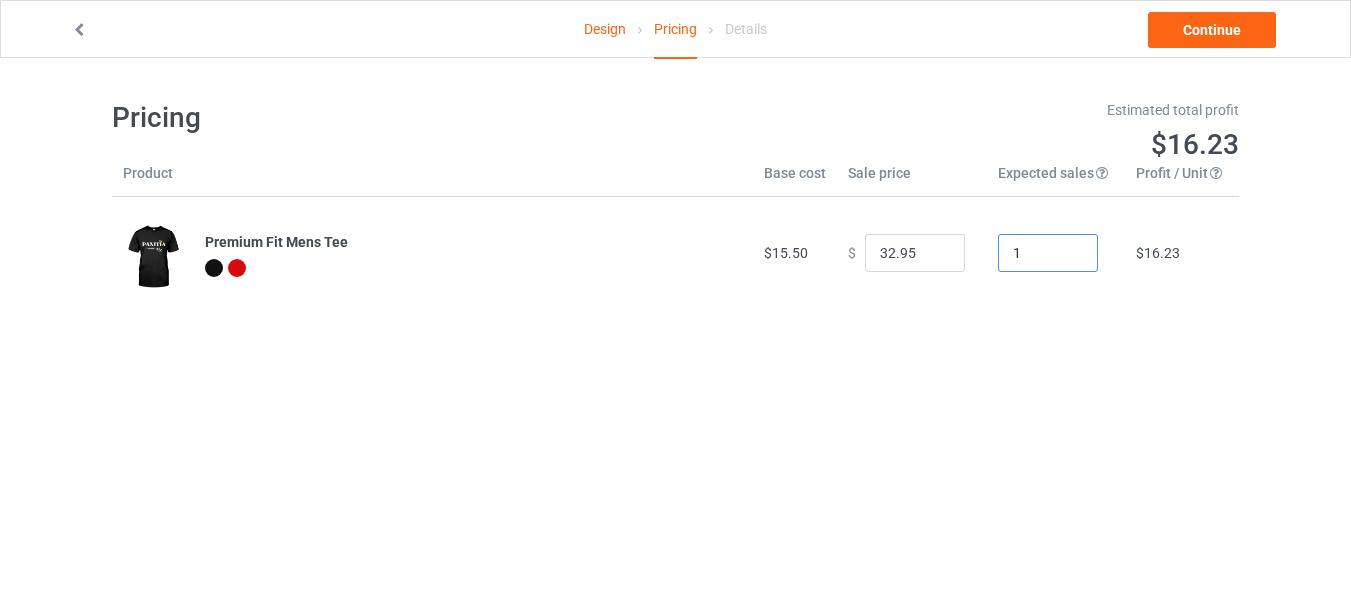 type on "1" 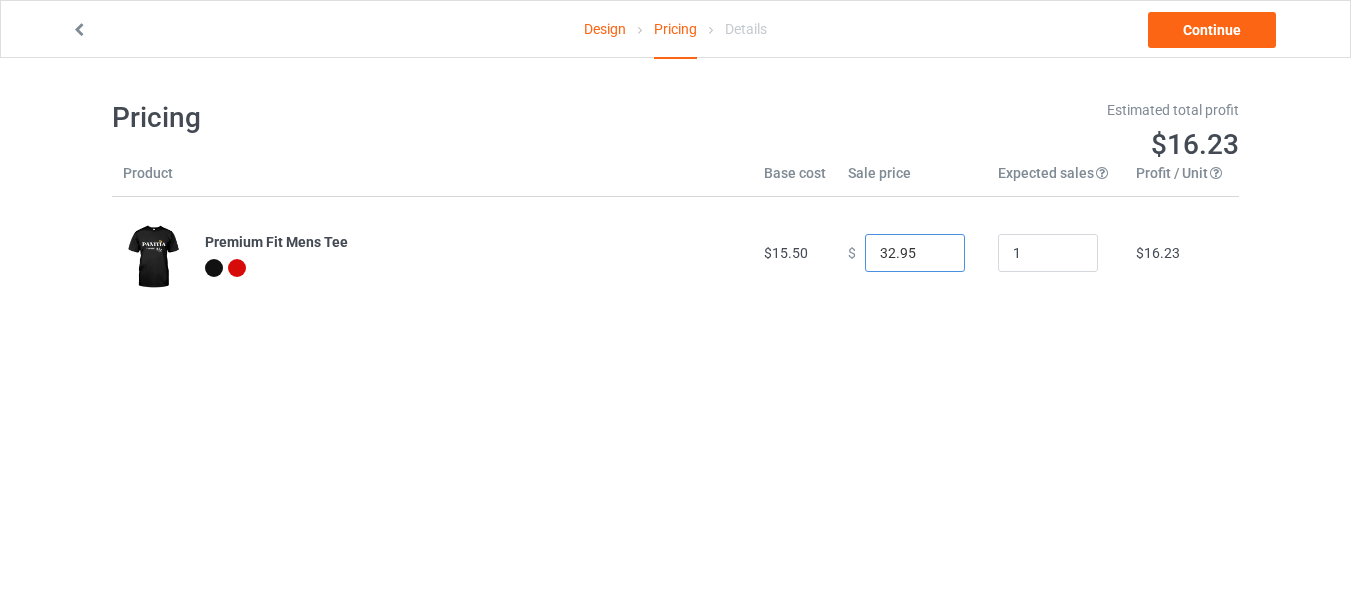 drag, startPoint x: 917, startPoint y: 258, endPoint x: 806, endPoint y: 257, distance: 111.0045 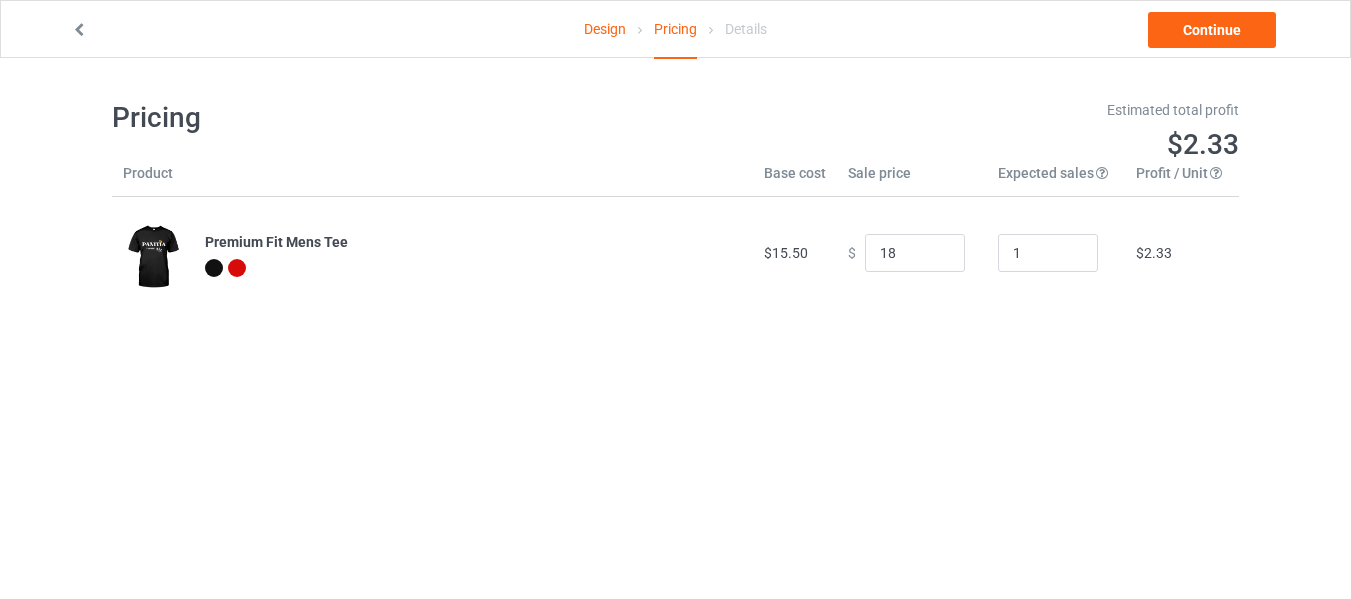 type on "18.00" 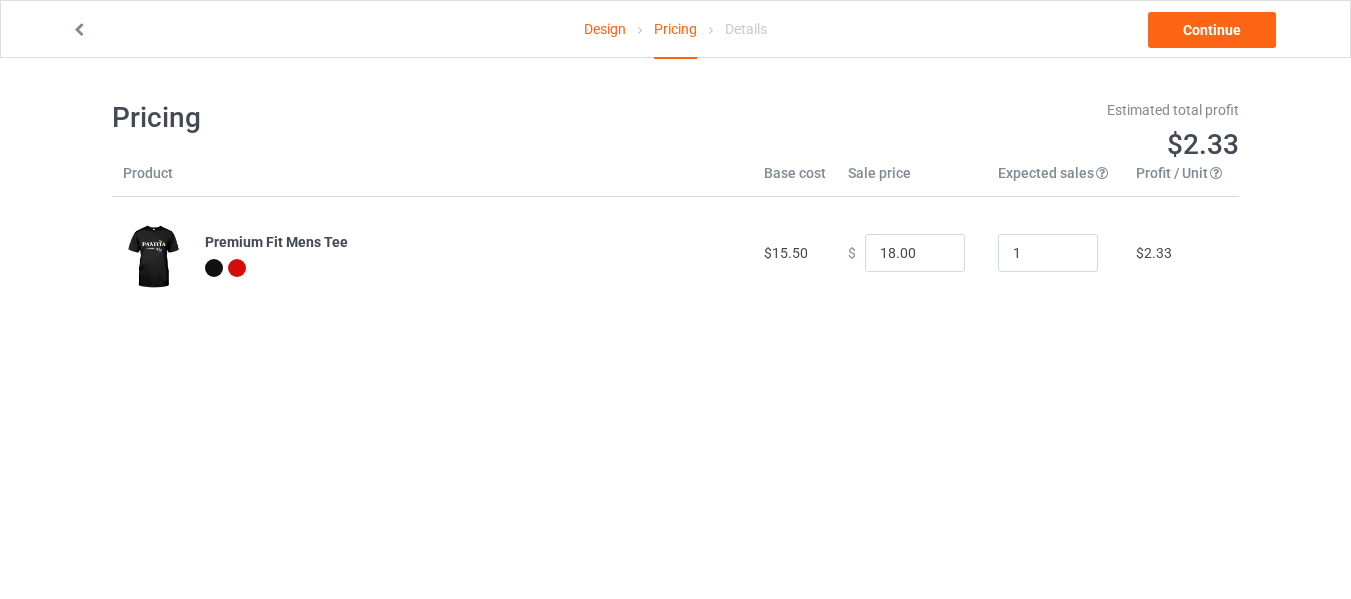 click on "Pricing Estimated total profit $2.33 Product Base cost Sale price Expected sales   Your expected sales will change your profit estimate (on the right), but will not affect the actual amount of profit you earn. Profit / Unit   Your profit is your sale price minus your base cost and processing fee. Premium Fit Mens Tee $15.50 $     18.00 1 $2.33" at bounding box center (675, 204) 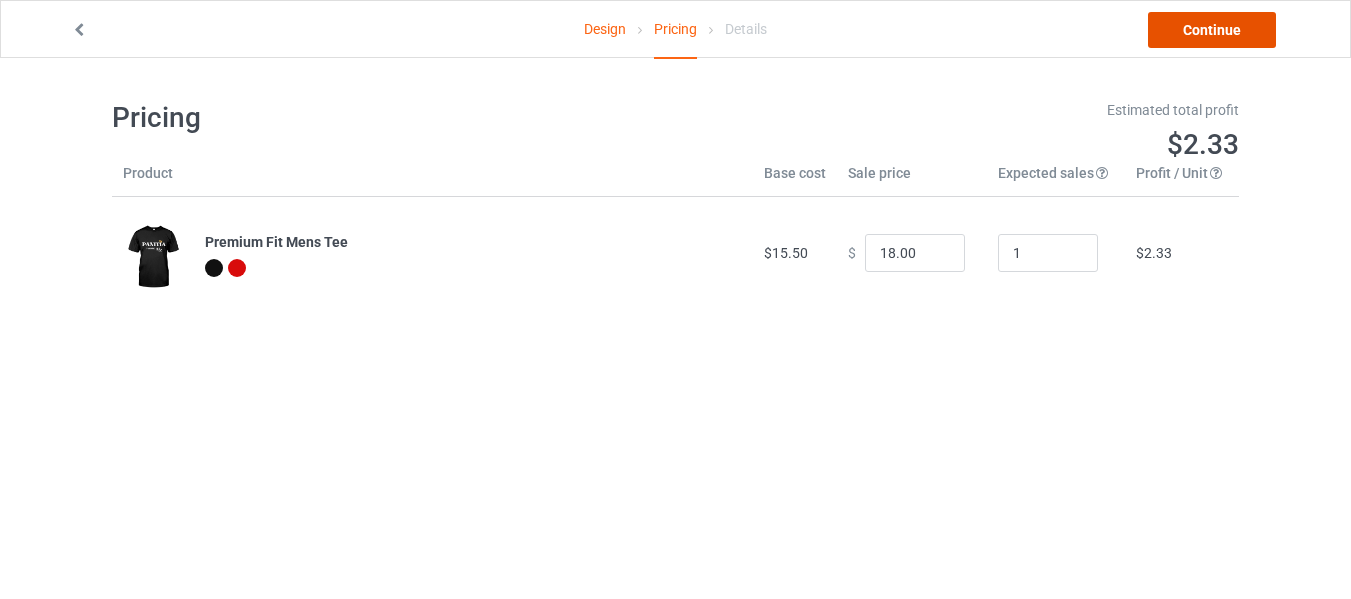 click on "Continue" at bounding box center [1212, 30] 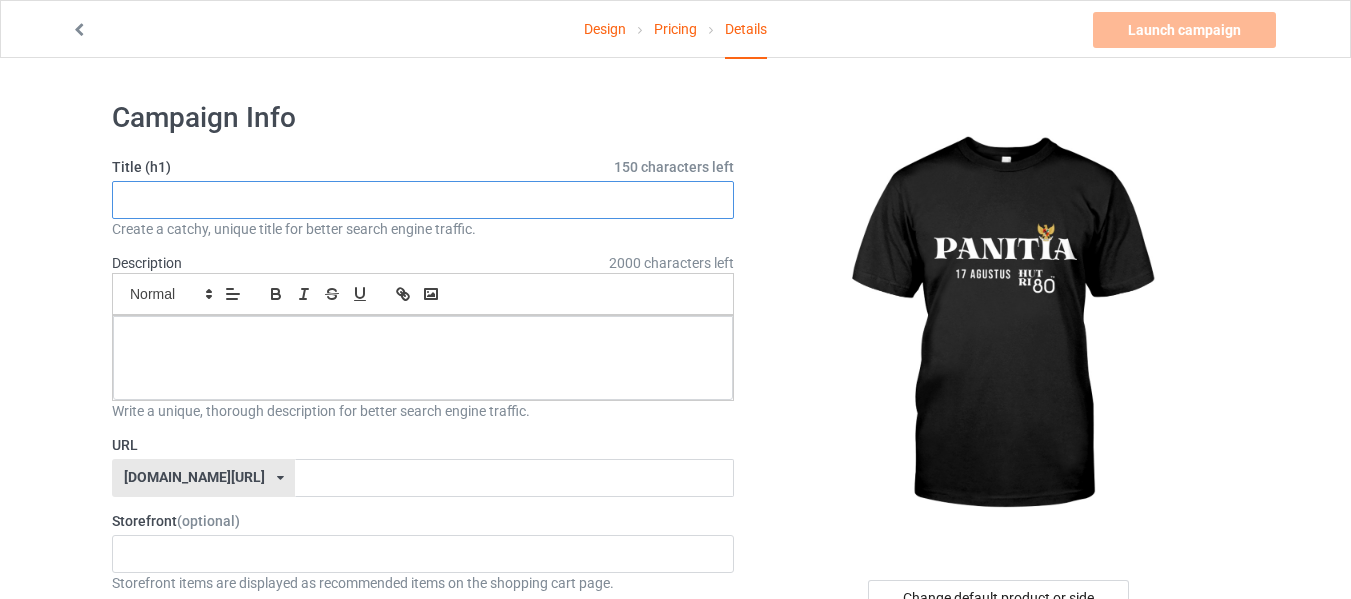 click at bounding box center (423, 200) 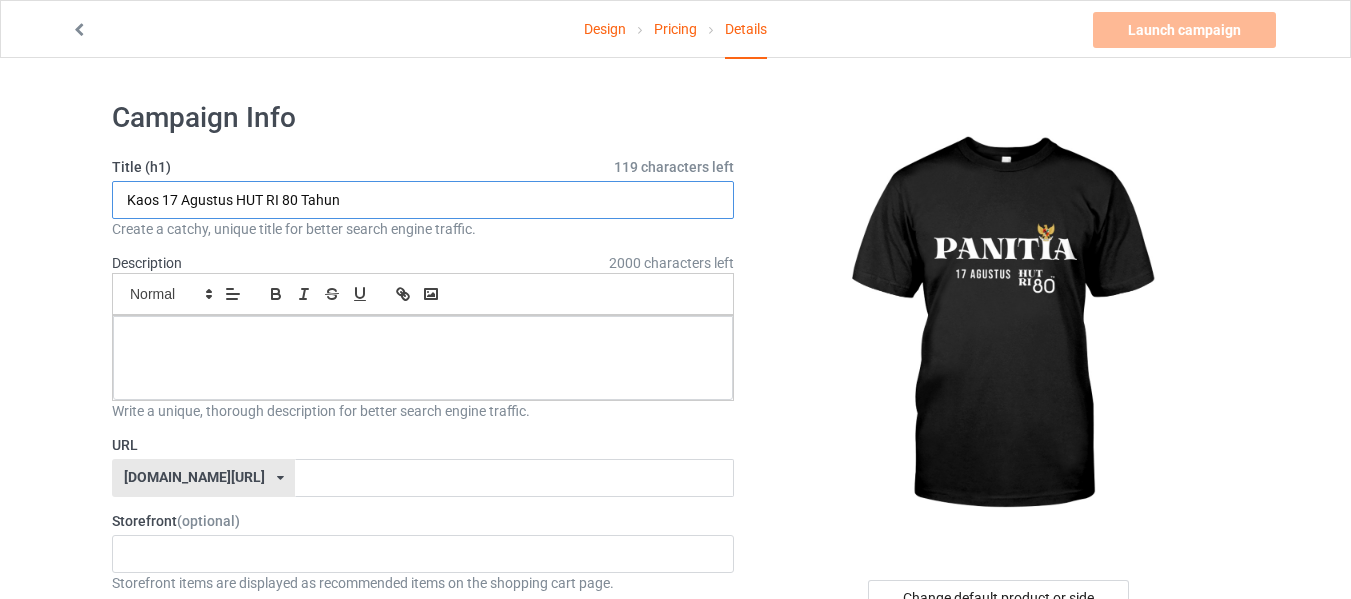 type on "Kaos 17 Agustus HUT RI 80 Tahun" 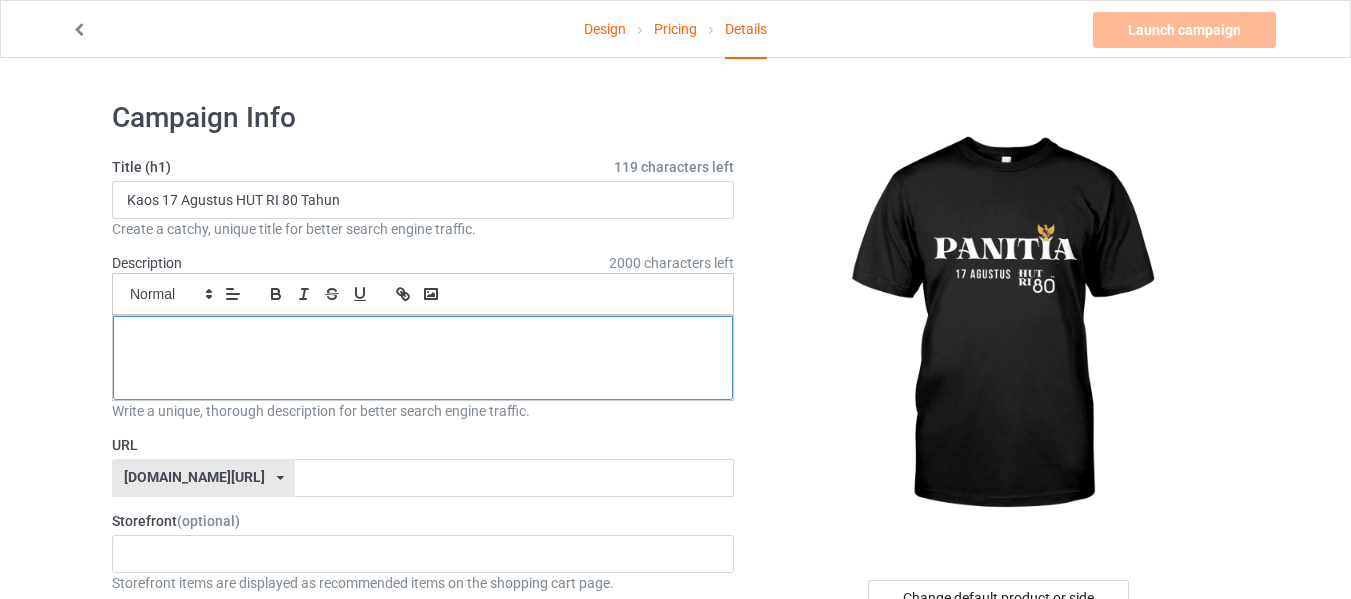 click at bounding box center [423, 338] 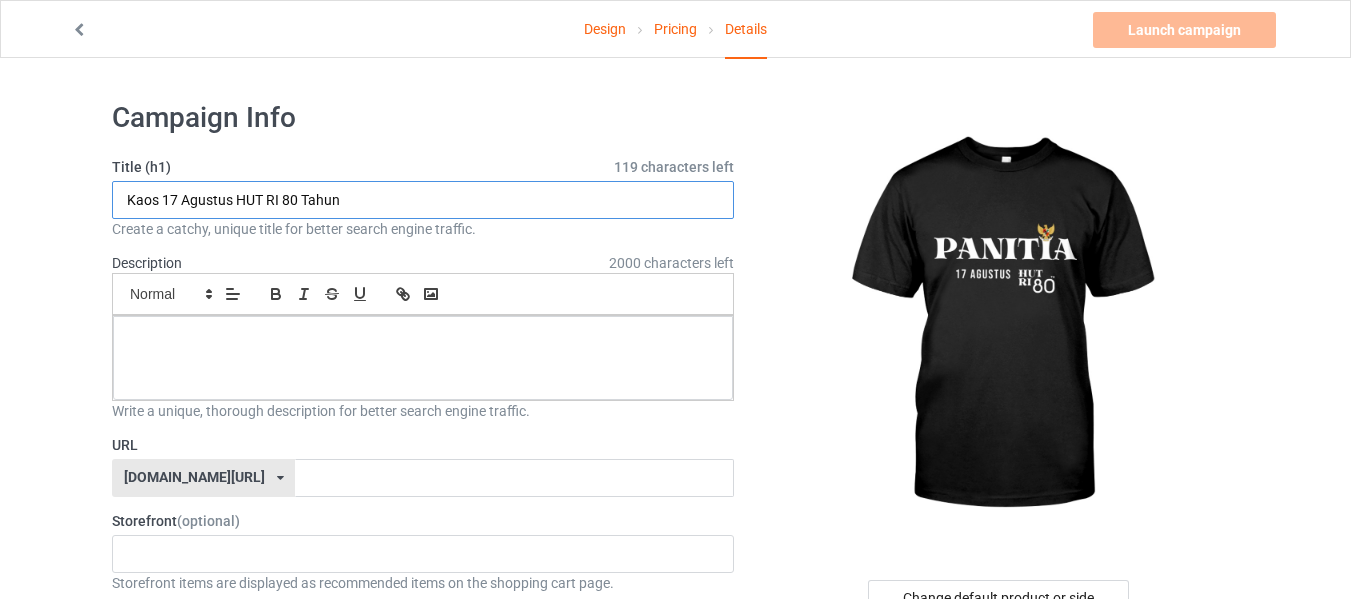 drag, startPoint x: 380, startPoint y: 200, endPoint x: 0, endPoint y: 174, distance: 380.88843 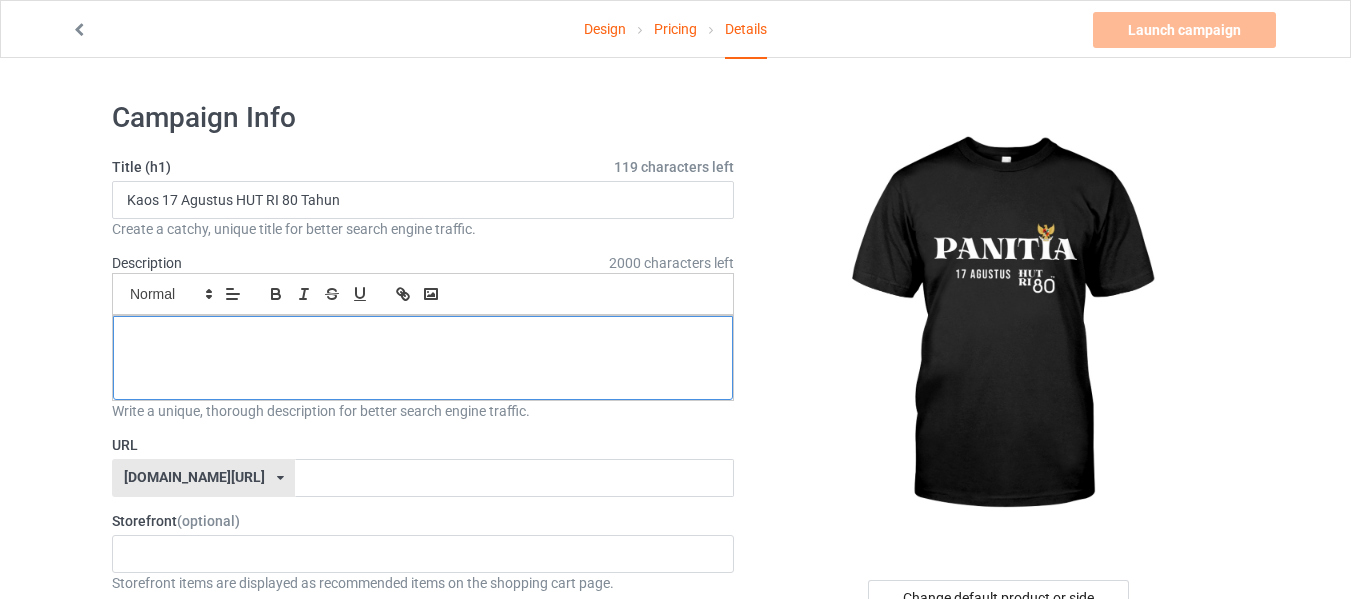 click at bounding box center [423, 358] 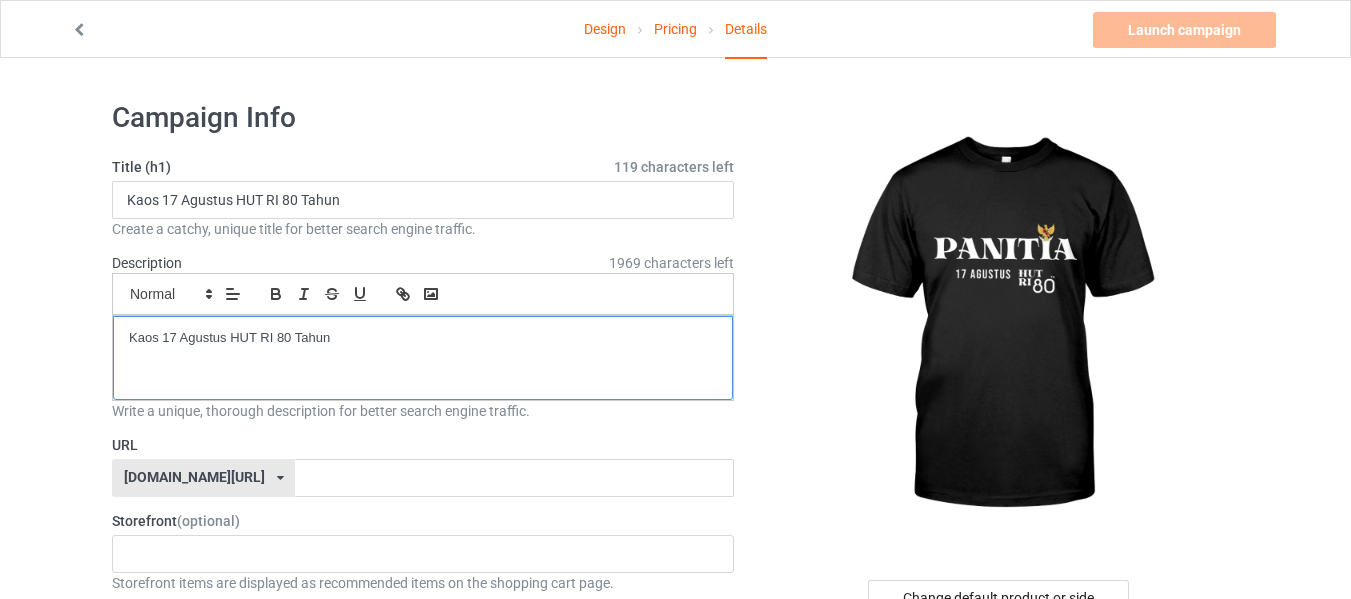 scroll, scrollTop: 0, scrollLeft: 0, axis: both 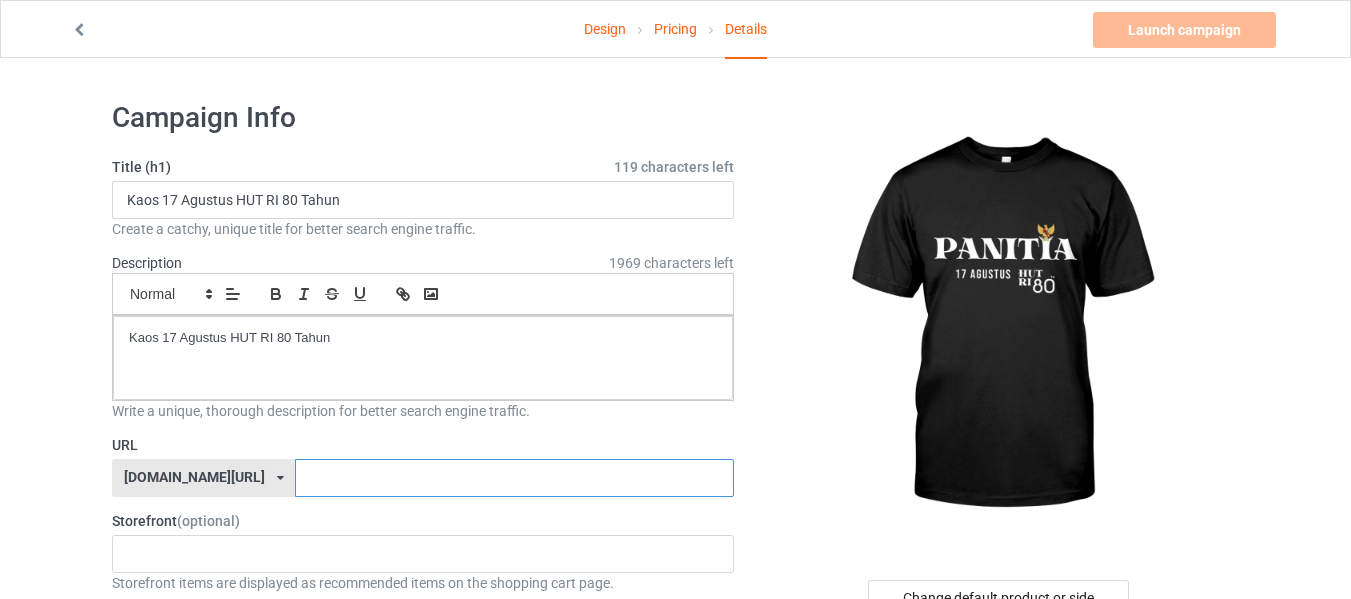 click at bounding box center (514, 478) 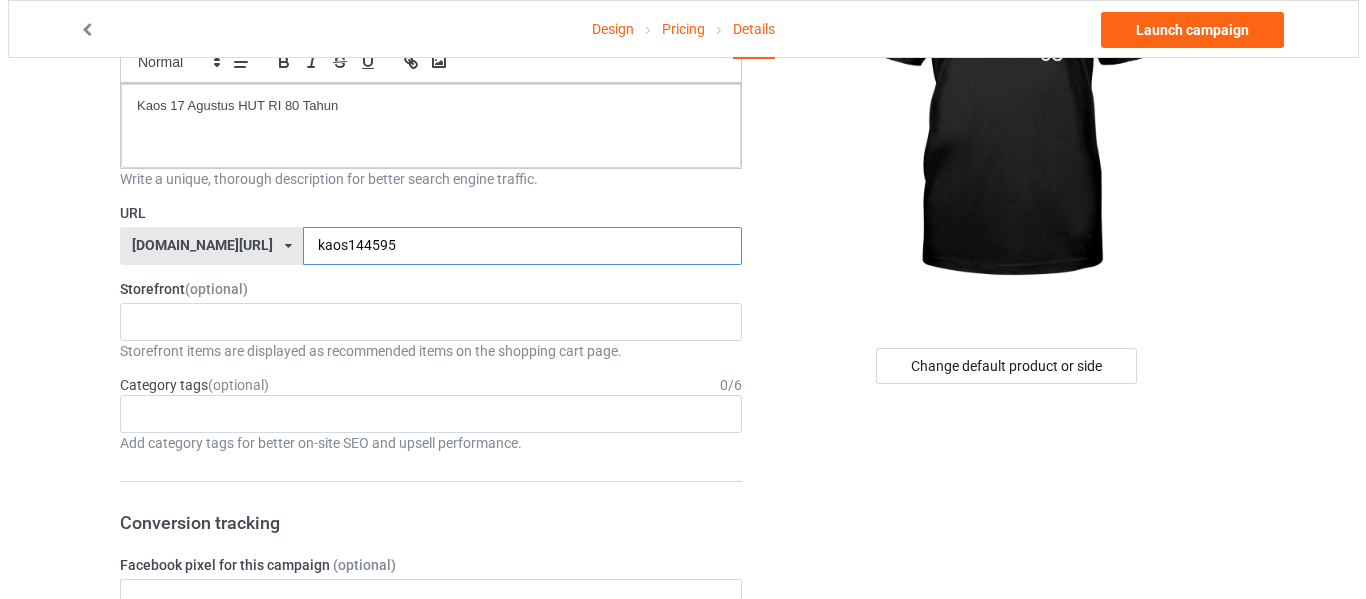 scroll, scrollTop: 0, scrollLeft: 0, axis: both 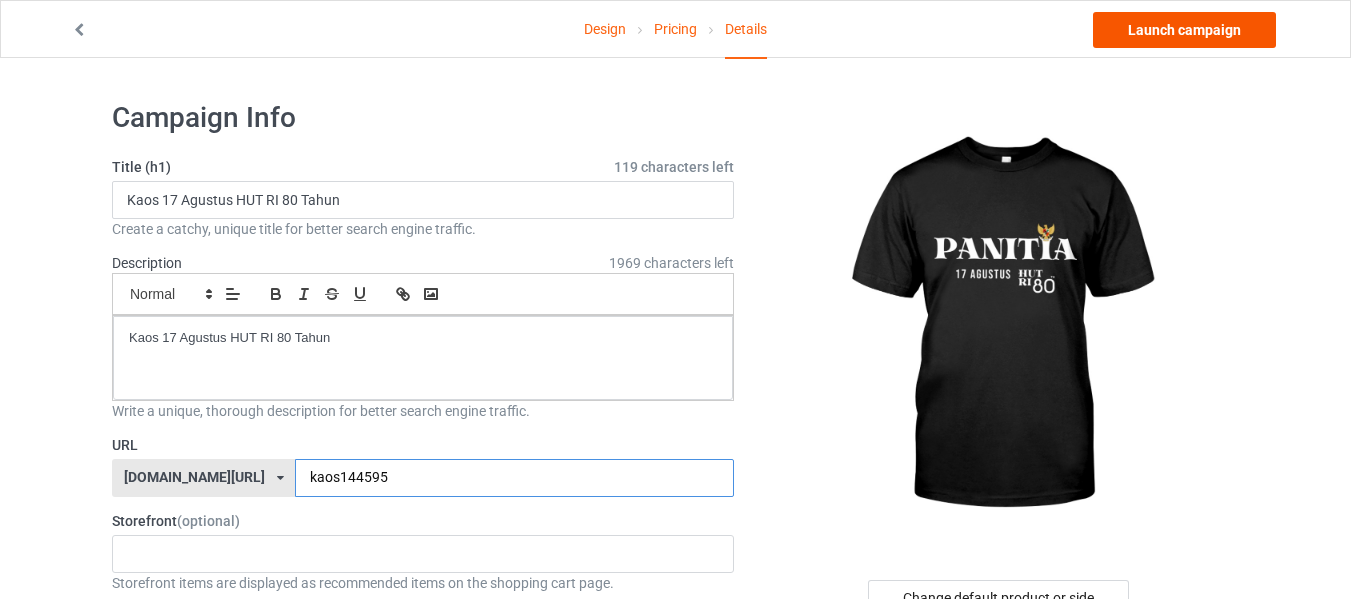 type on "kaos144595" 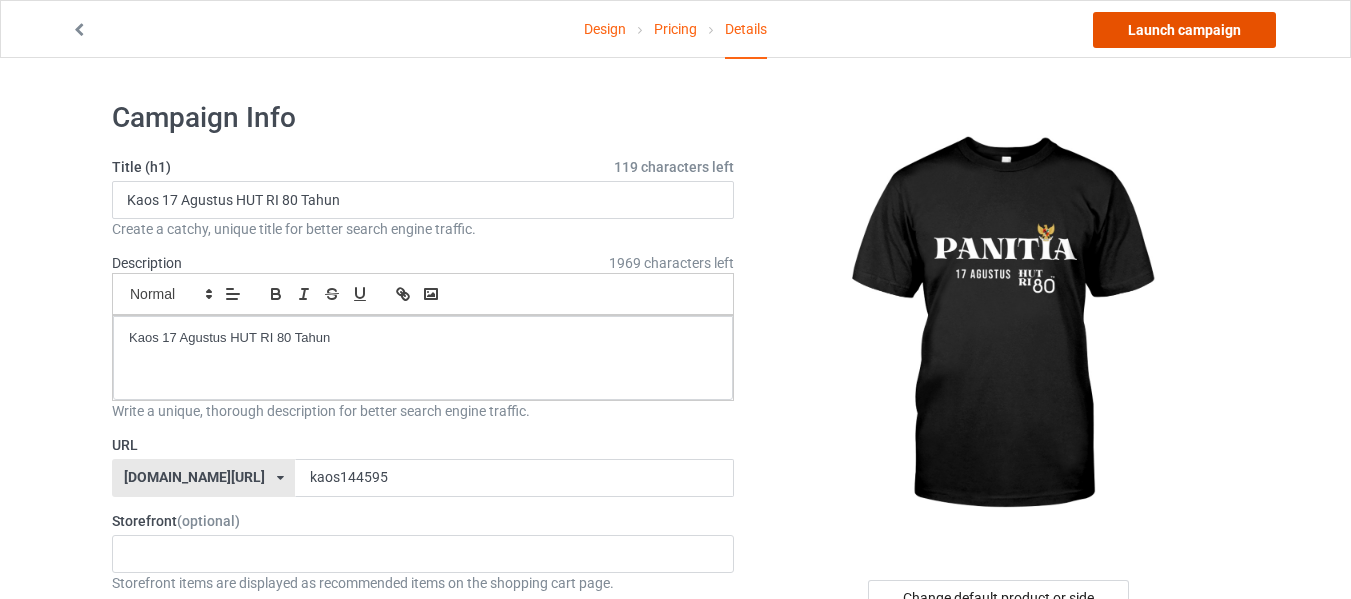 click on "Launch campaign" at bounding box center [1184, 30] 